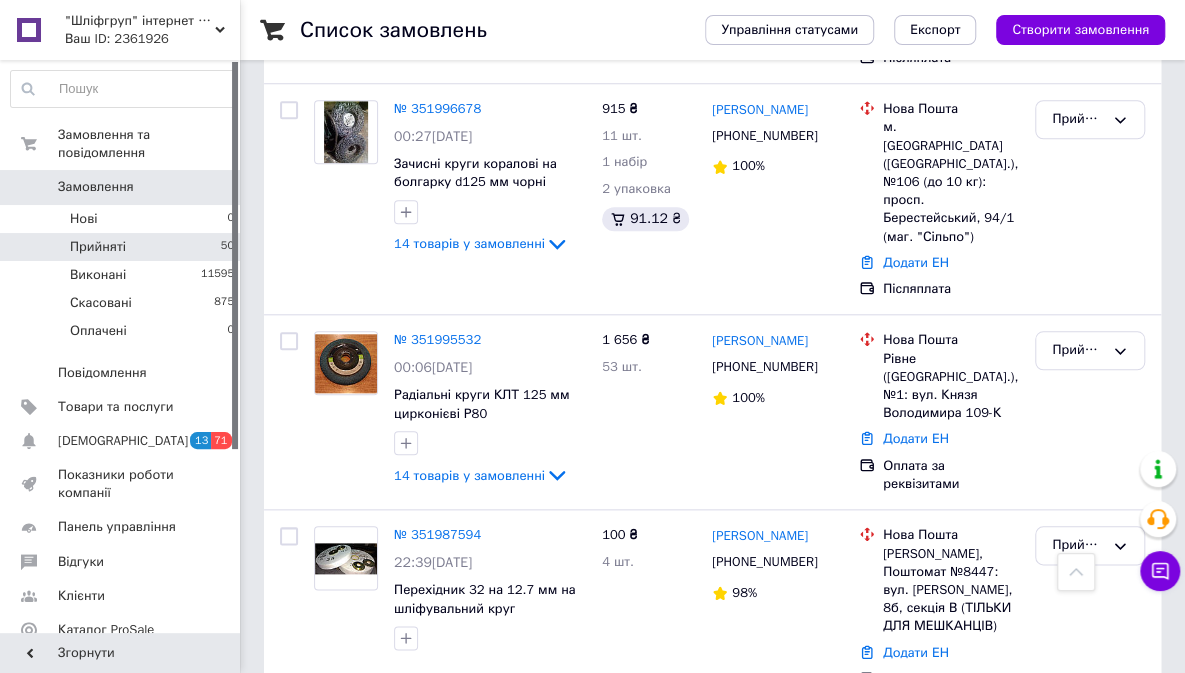 scroll, scrollTop: 800, scrollLeft: 0, axis: vertical 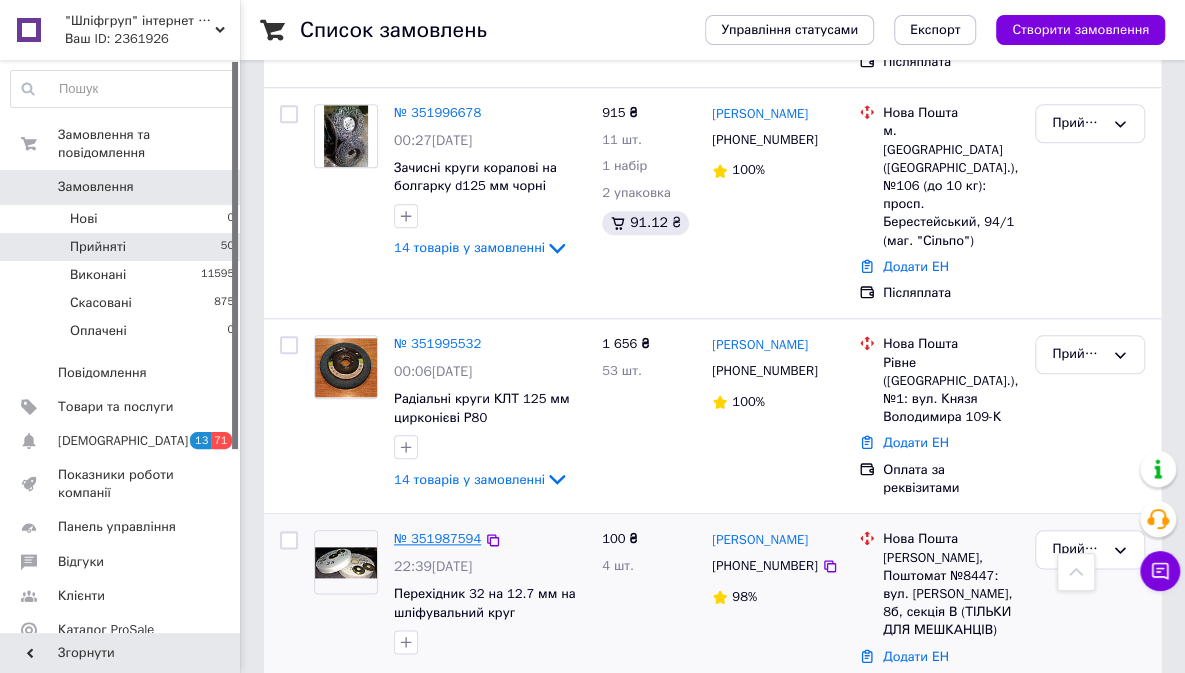 click on "№ 351987594" at bounding box center [437, 538] 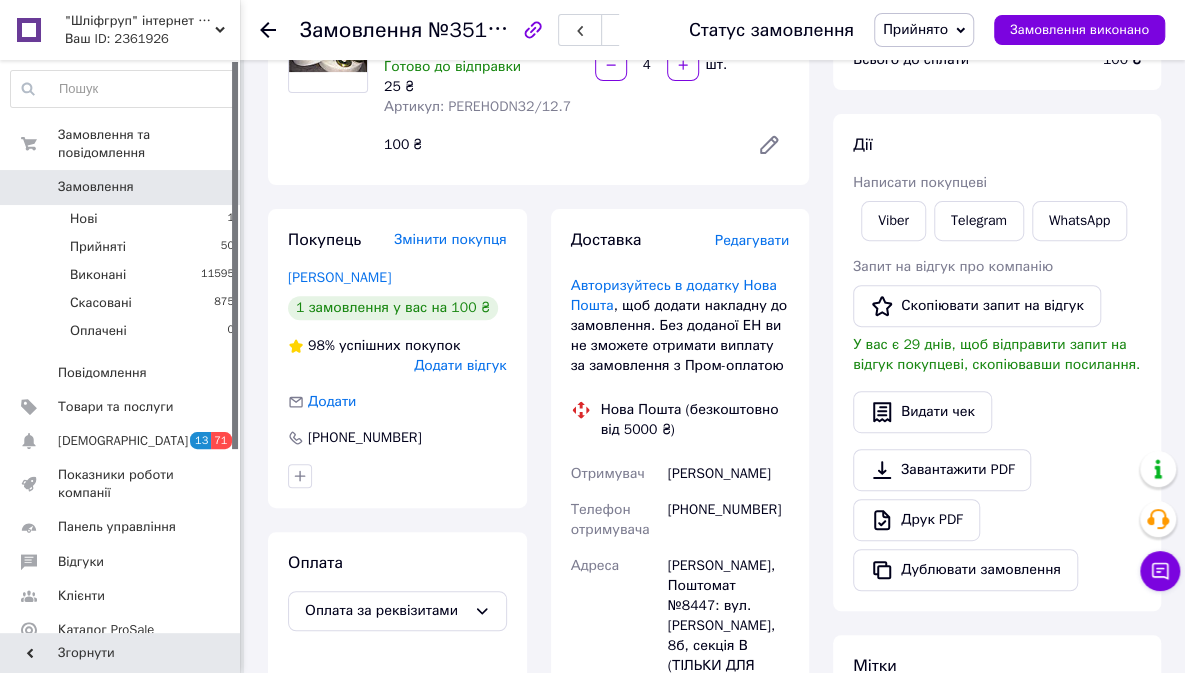 scroll, scrollTop: 249, scrollLeft: 0, axis: vertical 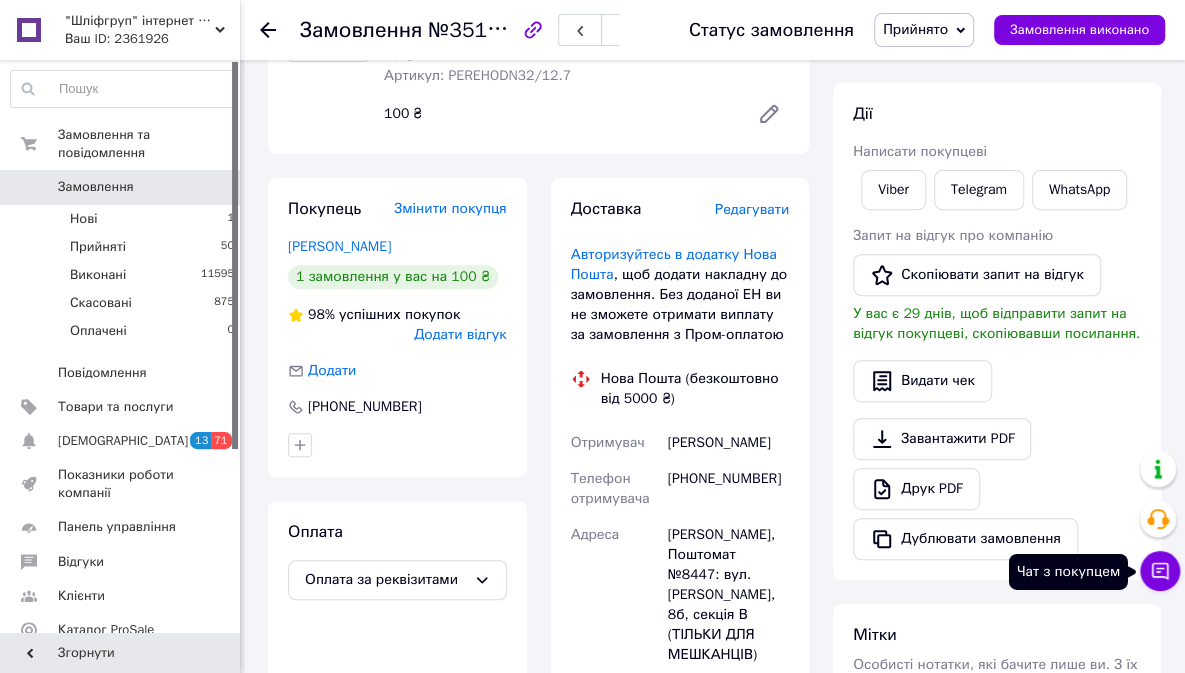 click on "Чат з покупцем" at bounding box center [1160, 571] 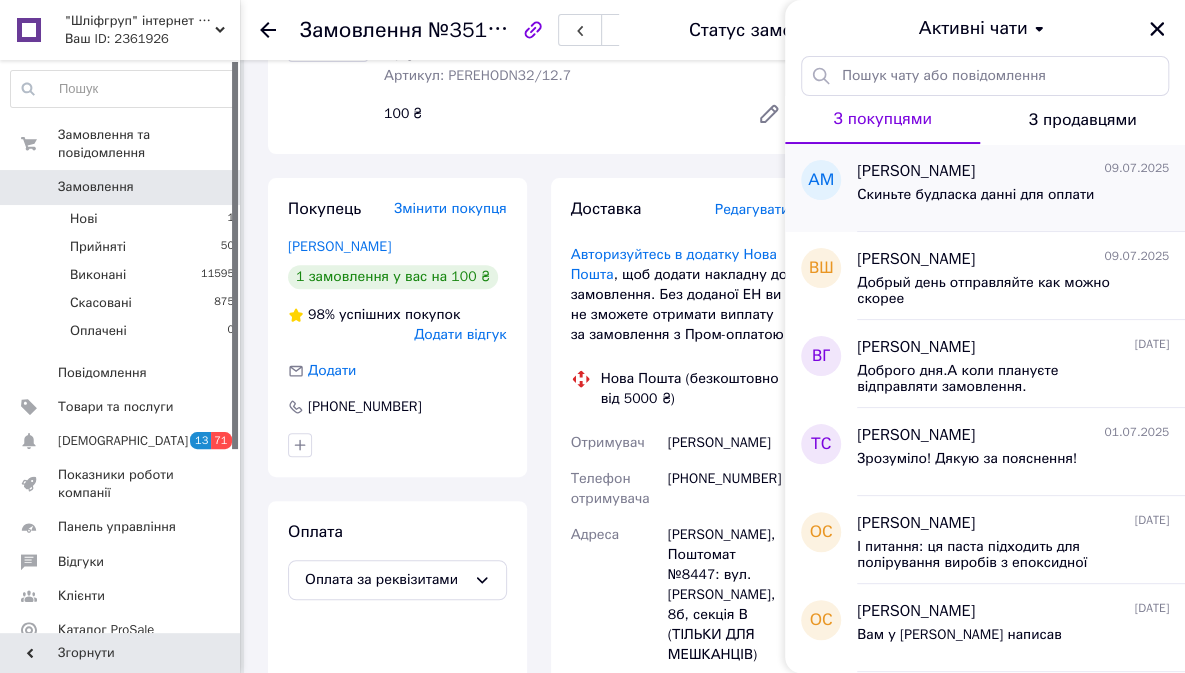 click on "Скиньте будласка данні для оплати" at bounding box center (975, 195) 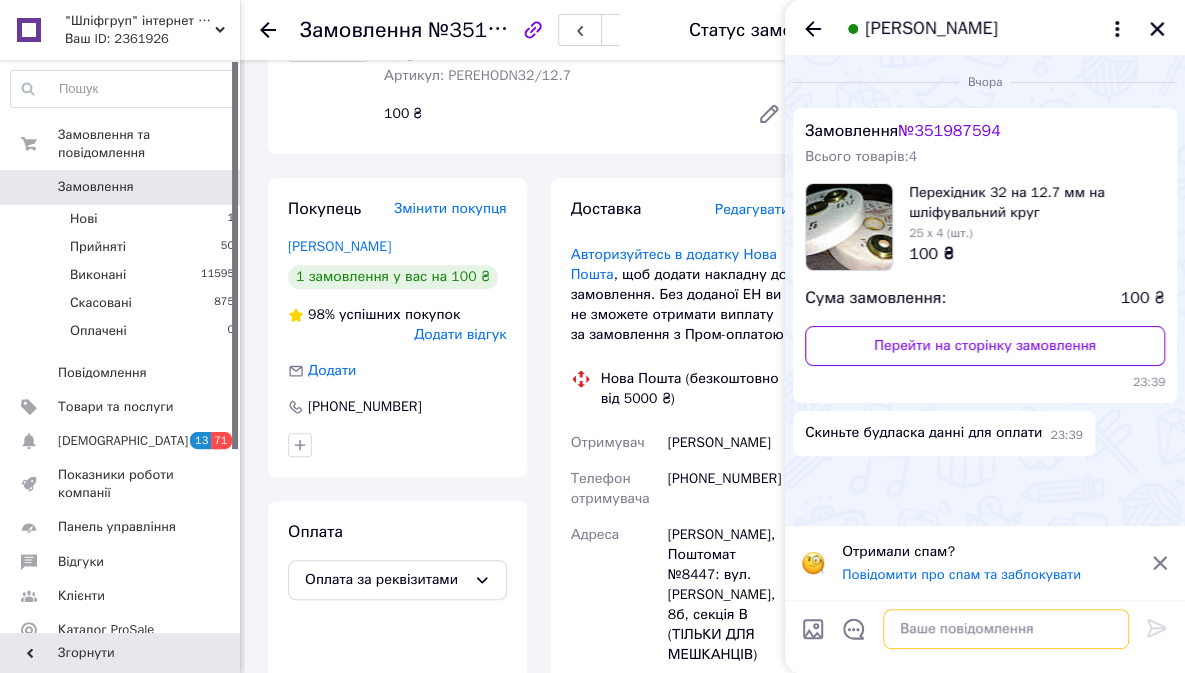 click at bounding box center (1006, 629) 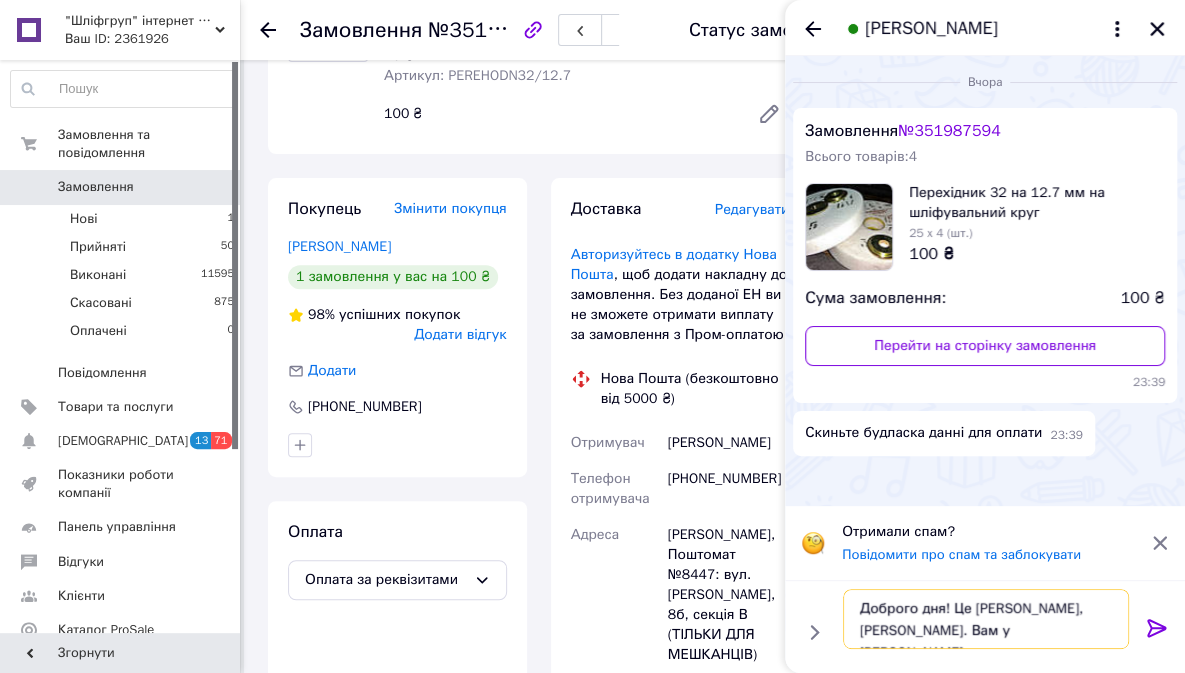 type on "Доброго дня! Це [PERSON_NAME], [PERSON_NAME]. Вам у [PERSON_NAME] написав" 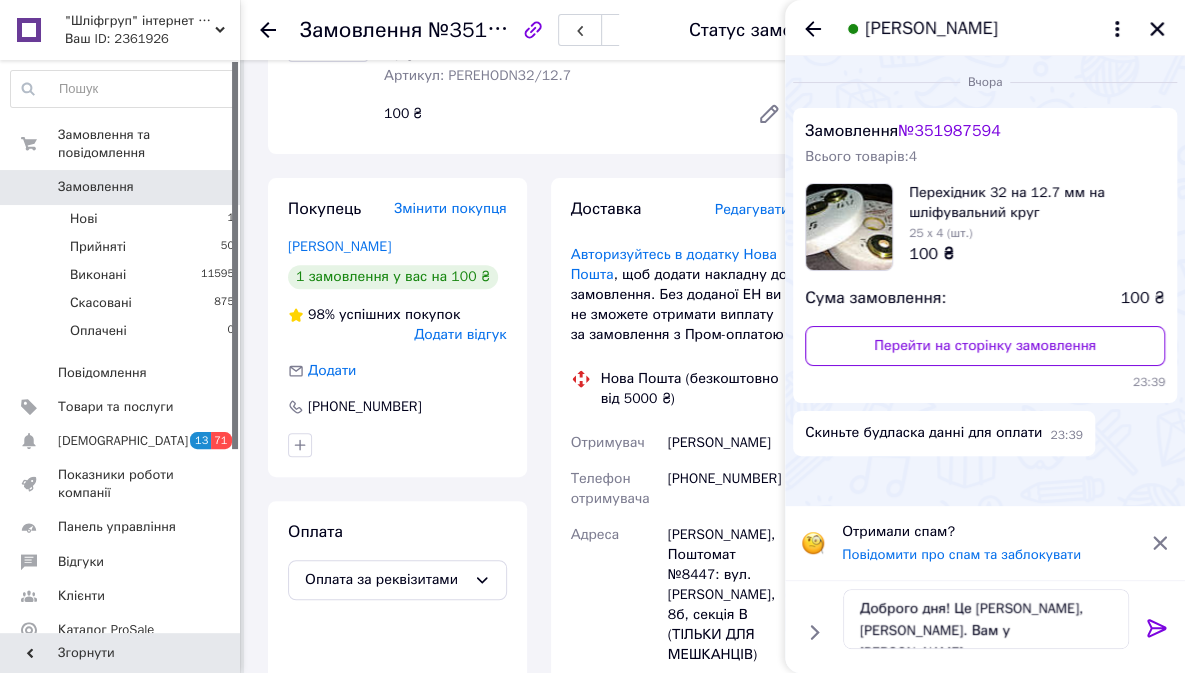 click 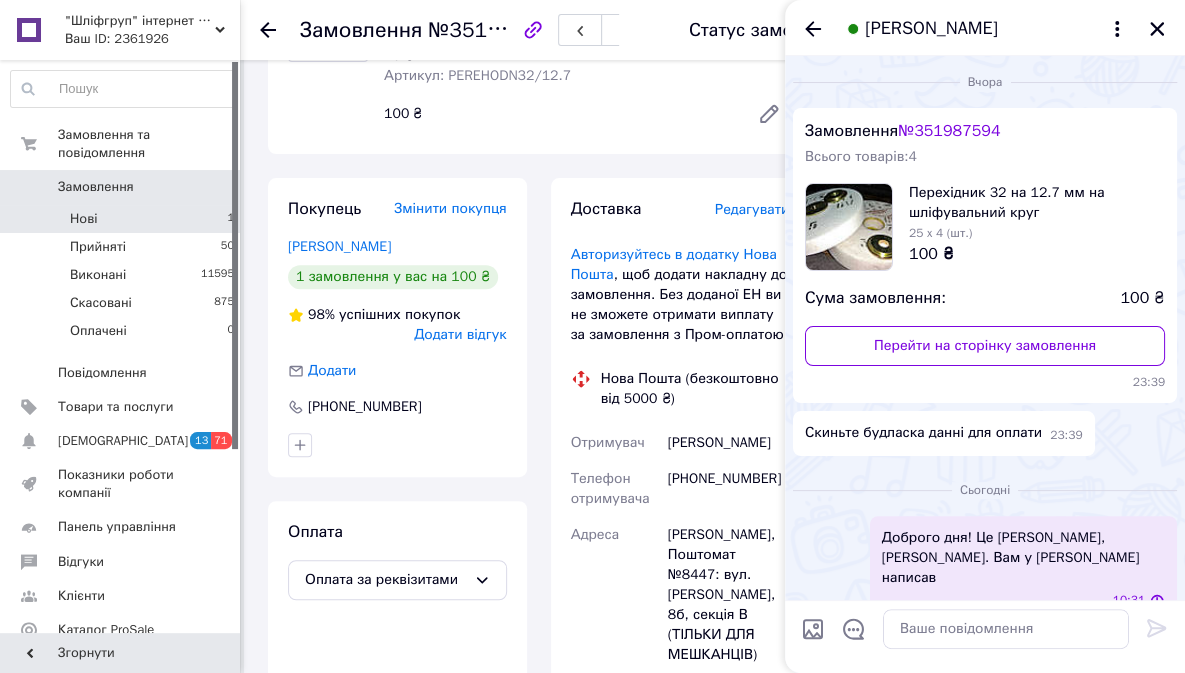 click on "Нові" at bounding box center (83, 219) 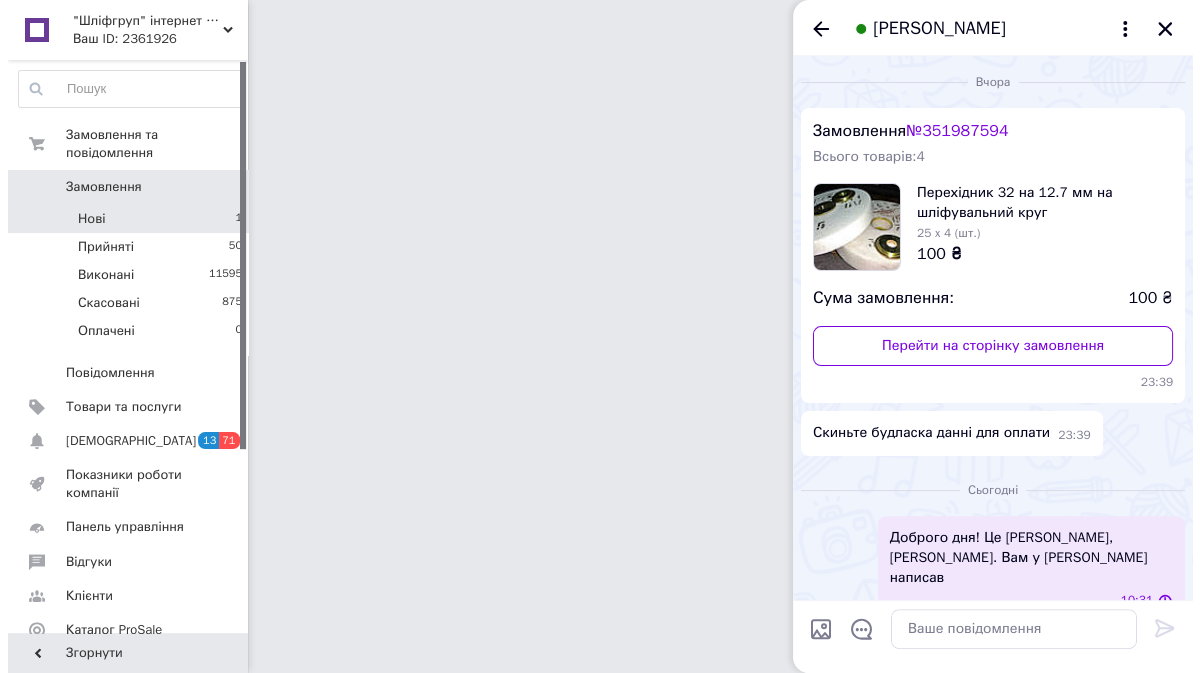 scroll, scrollTop: 0, scrollLeft: 0, axis: both 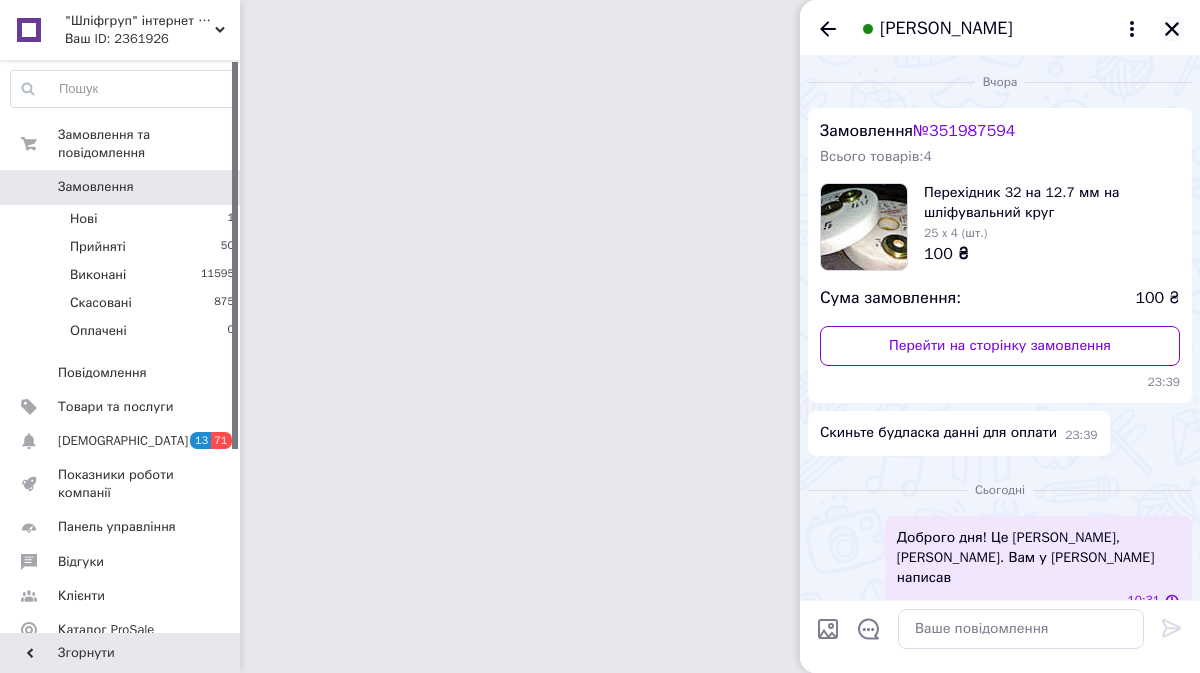 click 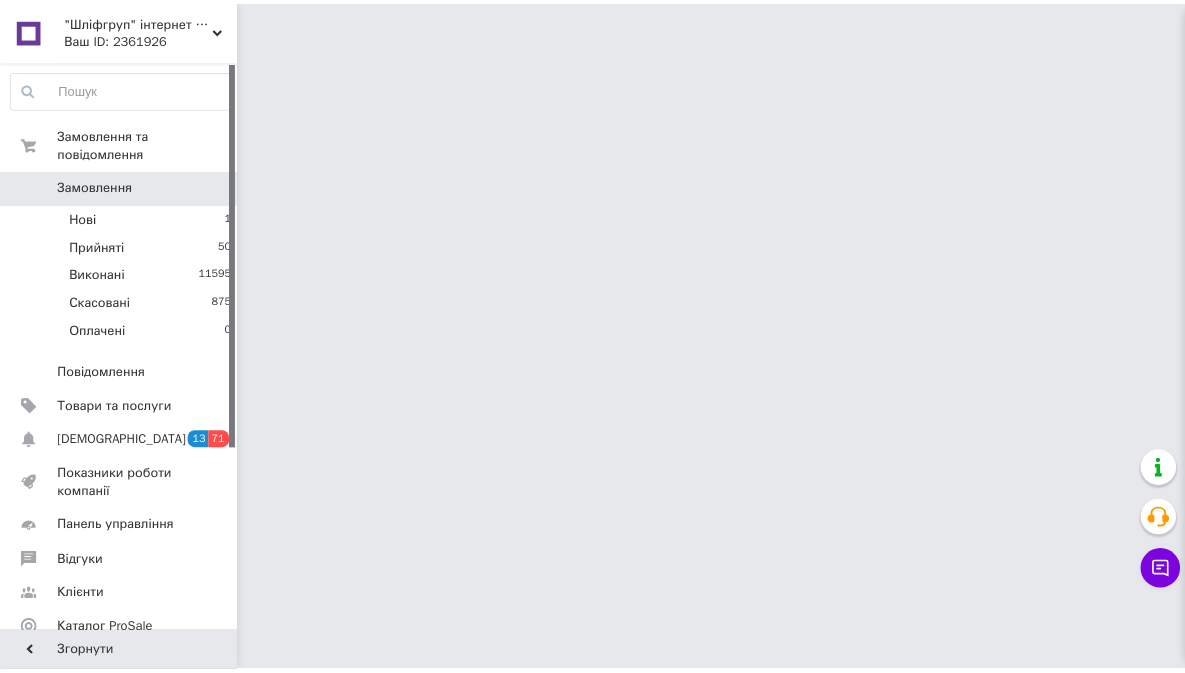 scroll, scrollTop: 8, scrollLeft: 0, axis: vertical 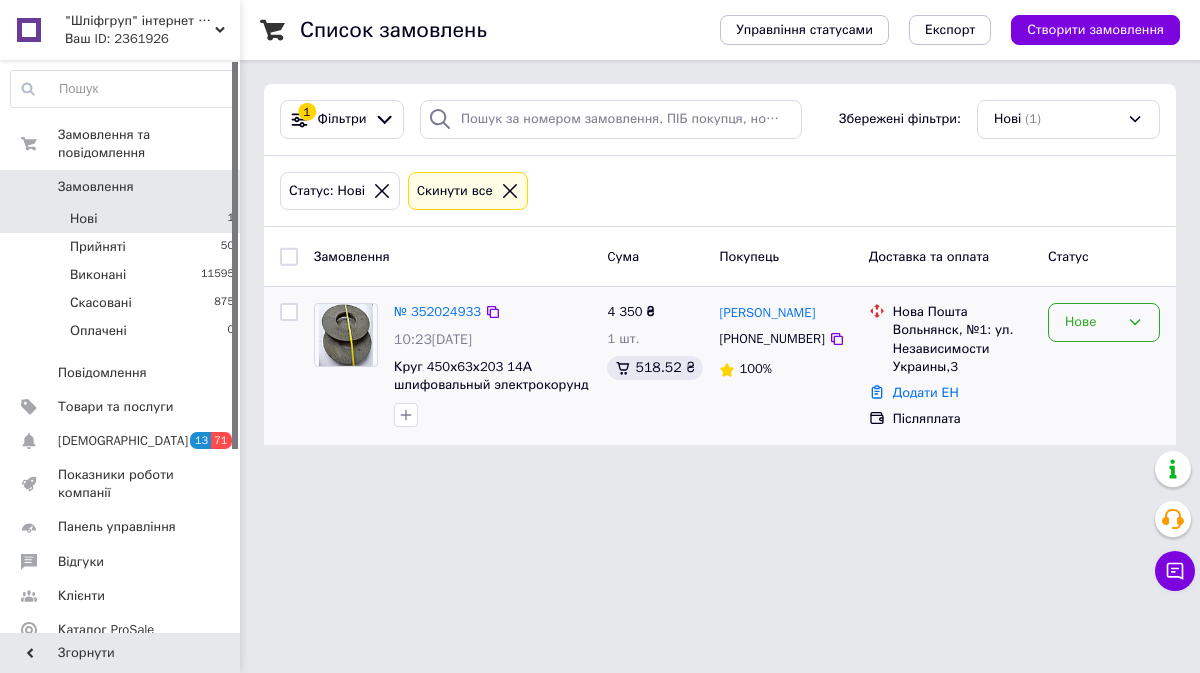 click 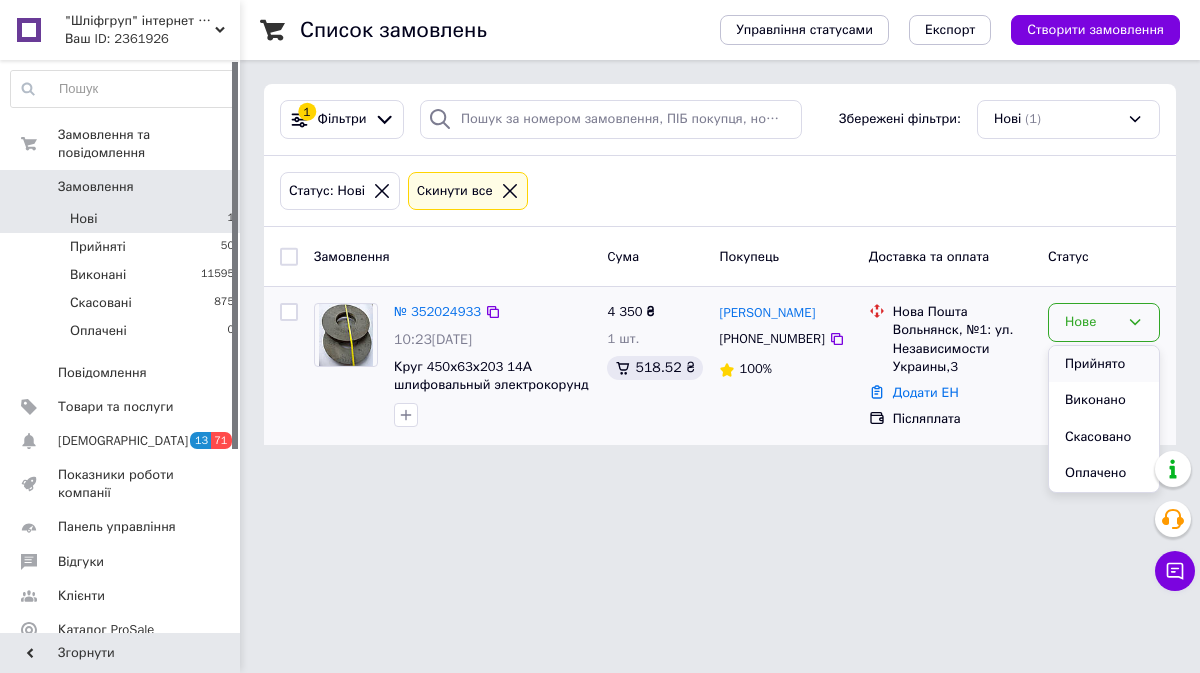 click on "Прийнято" at bounding box center (1104, 364) 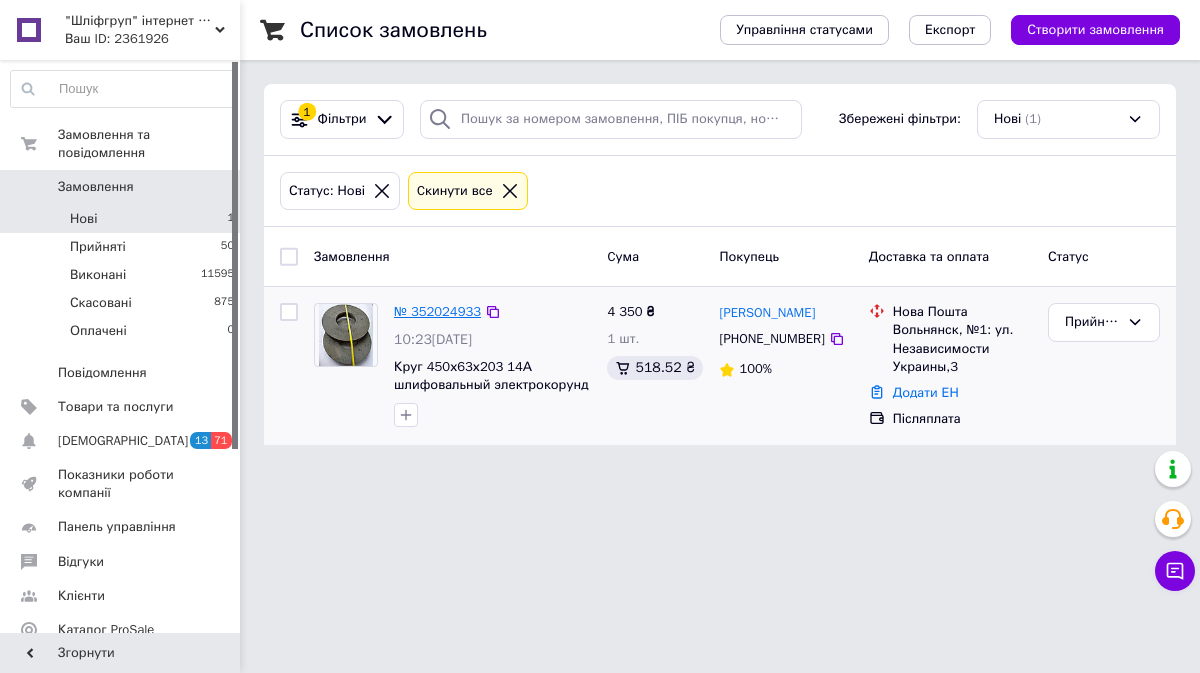 click on "№ 352024933" at bounding box center [437, 311] 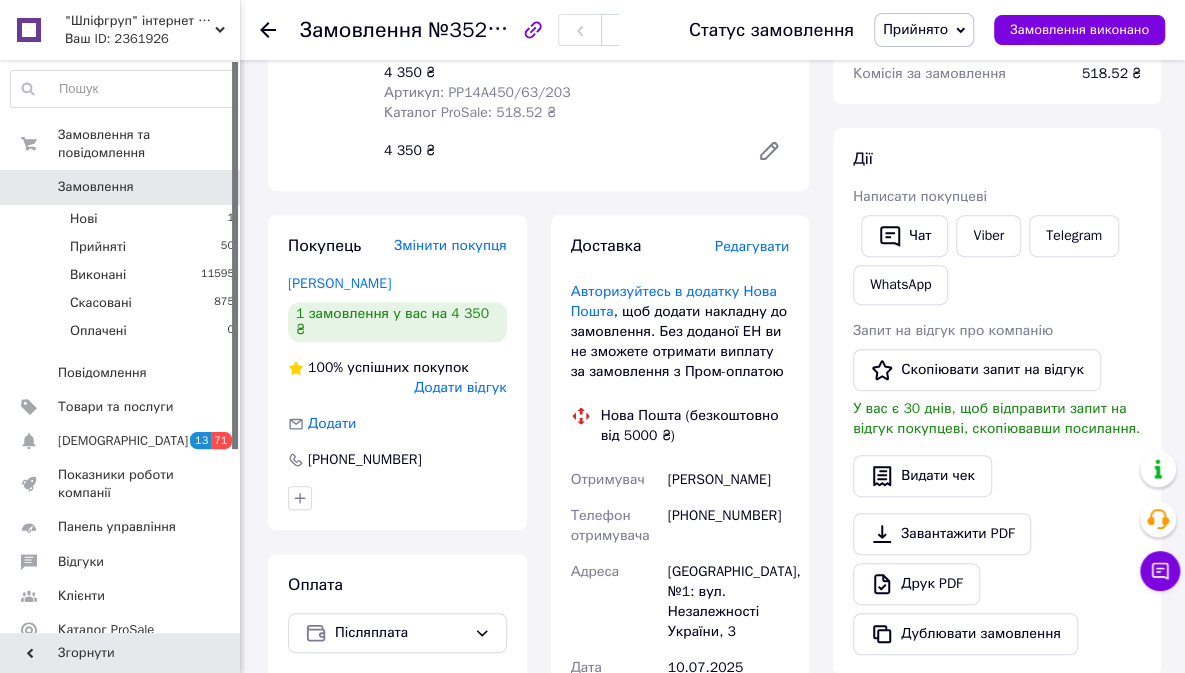 scroll, scrollTop: 0, scrollLeft: 0, axis: both 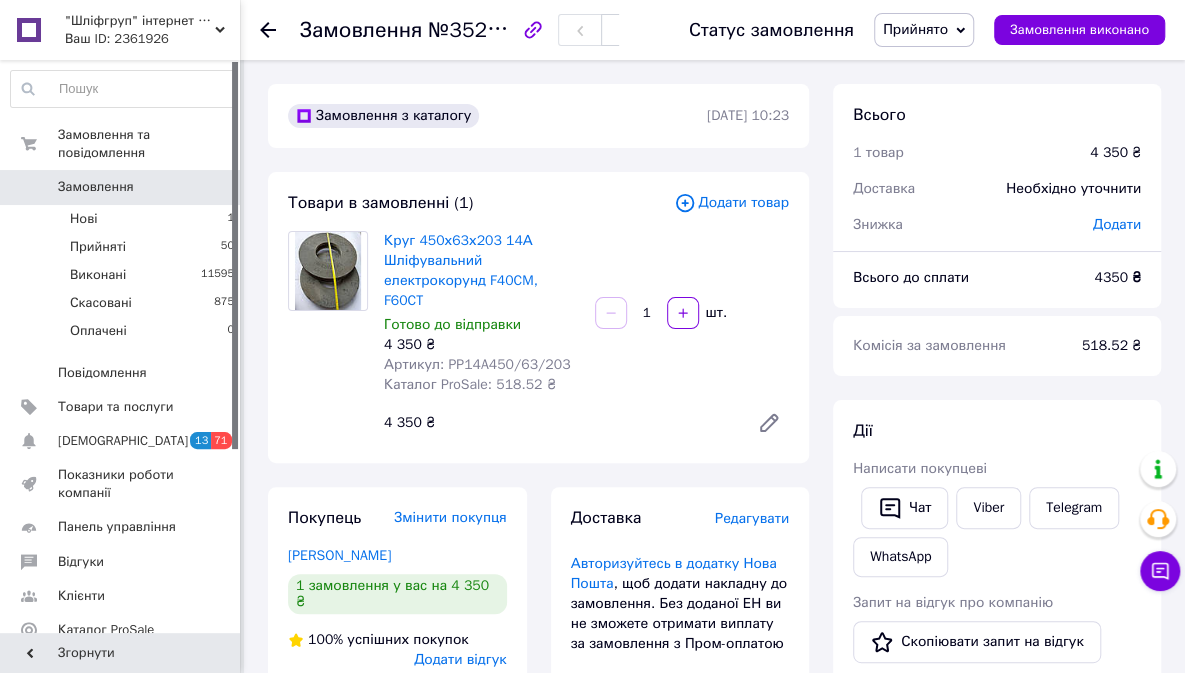click 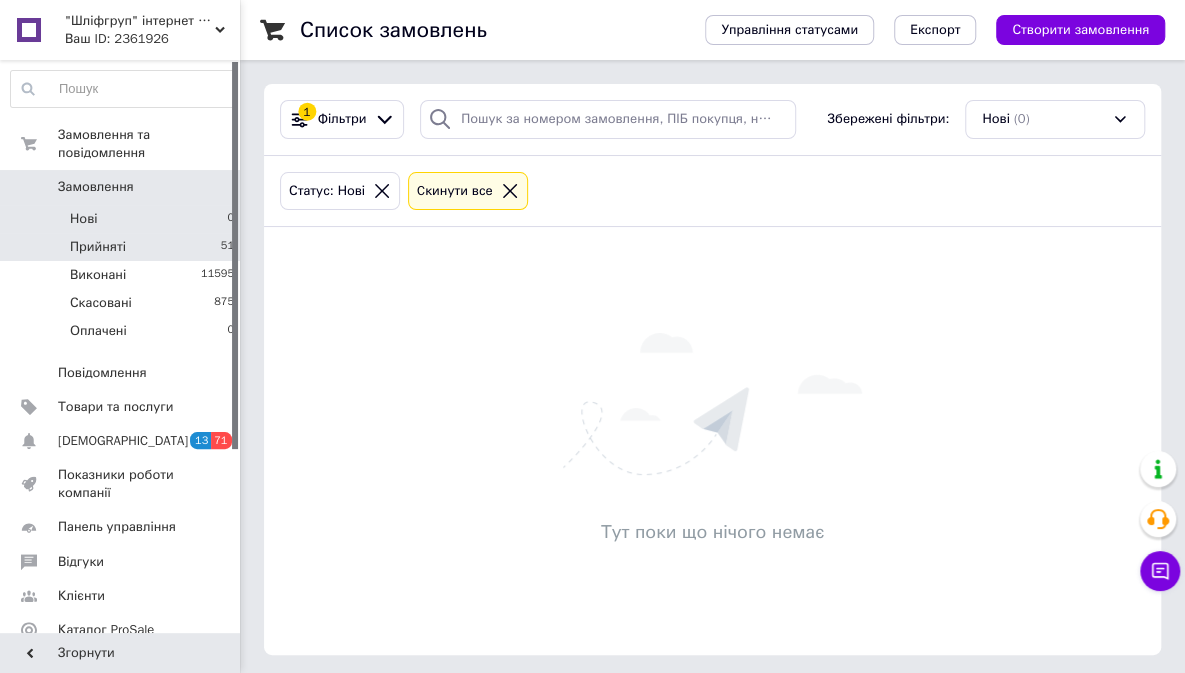 click on "Прийняті 51" at bounding box center (123, 247) 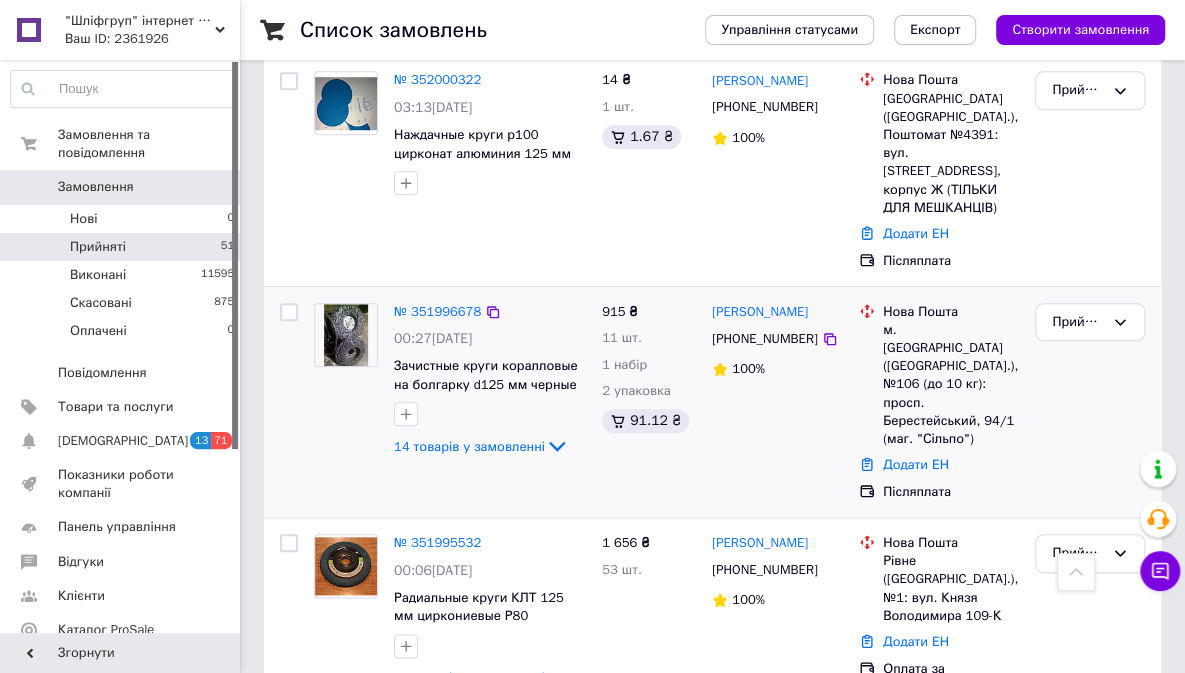 scroll, scrollTop: 900, scrollLeft: 0, axis: vertical 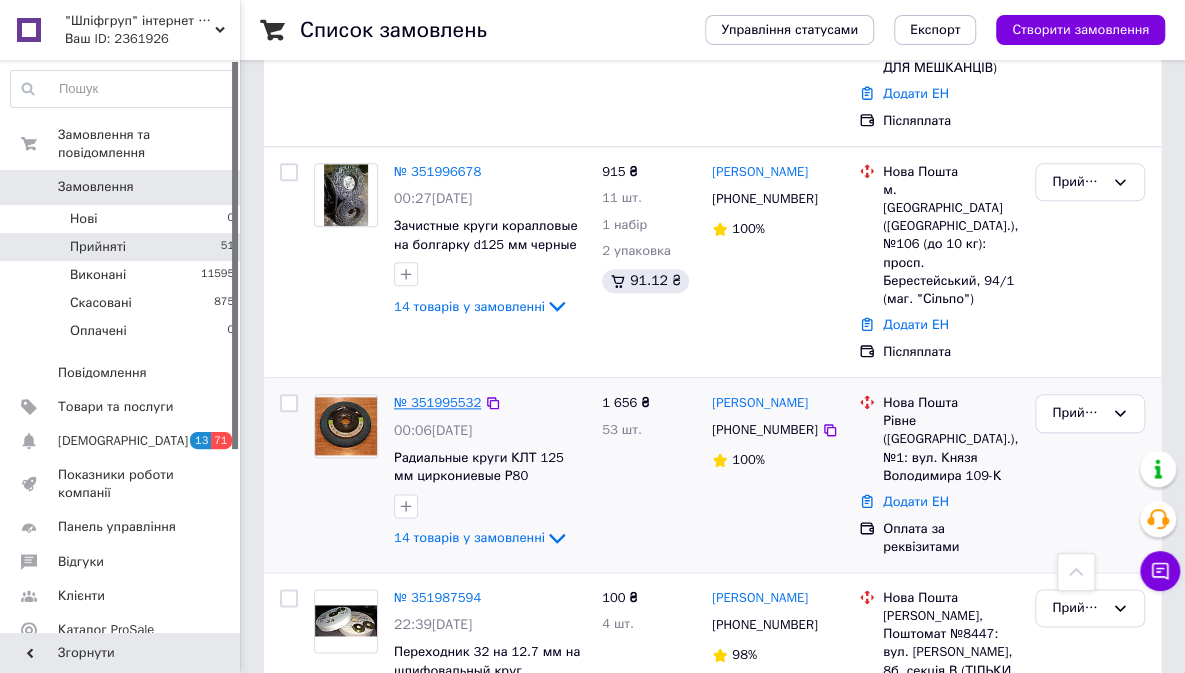 click on "№ 351995532" at bounding box center (437, 402) 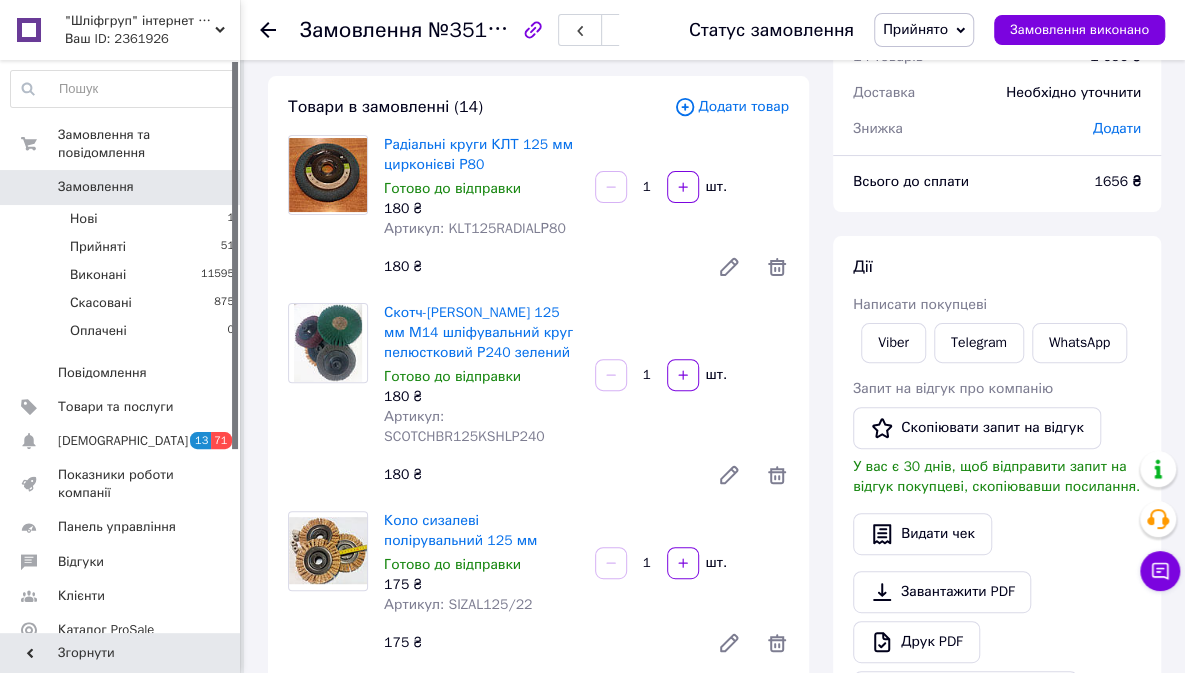 scroll, scrollTop: 0, scrollLeft: 0, axis: both 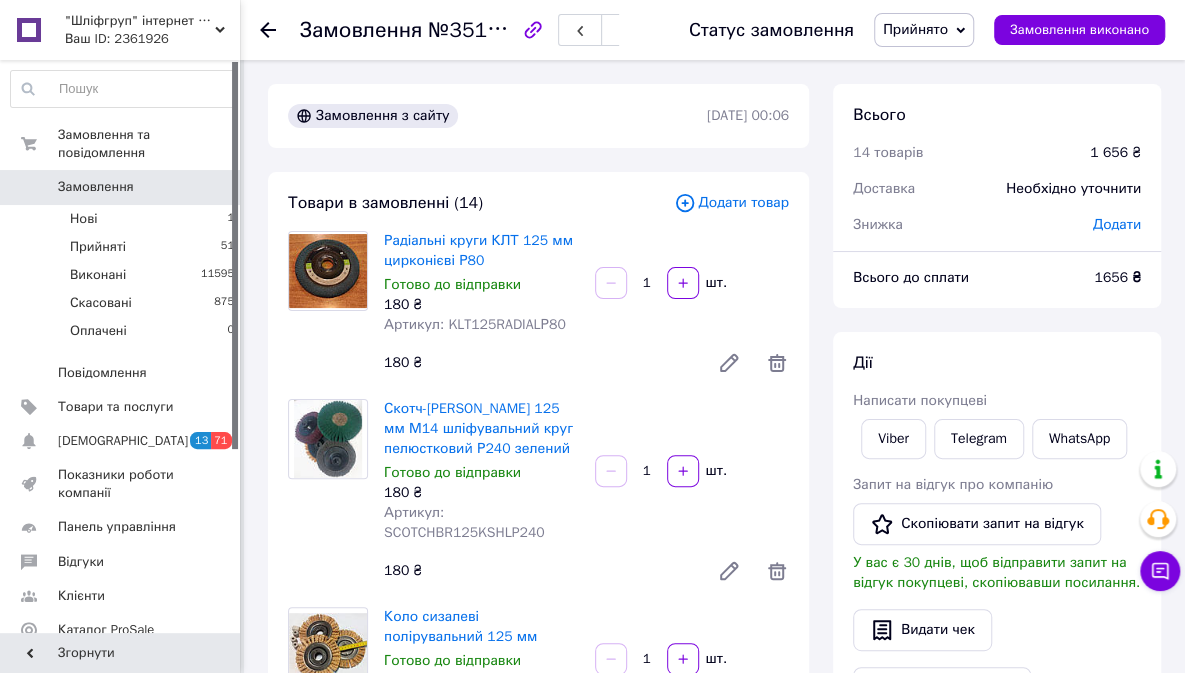click 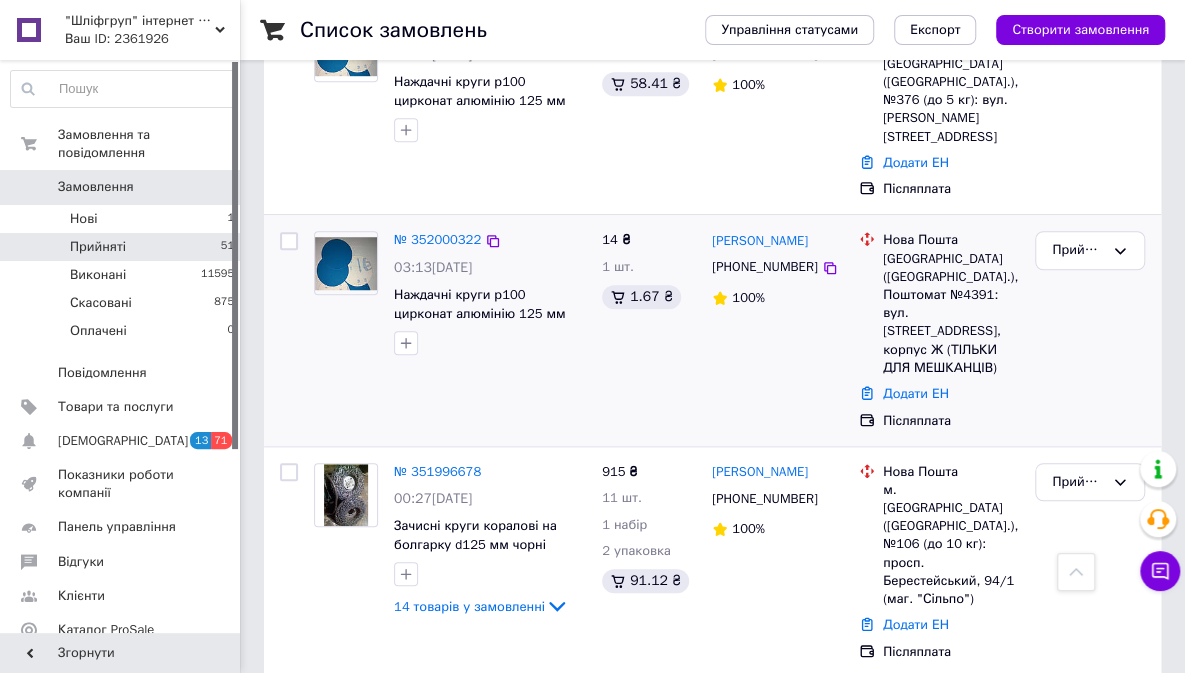 scroll, scrollTop: 700, scrollLeft: 0, axis: vertical 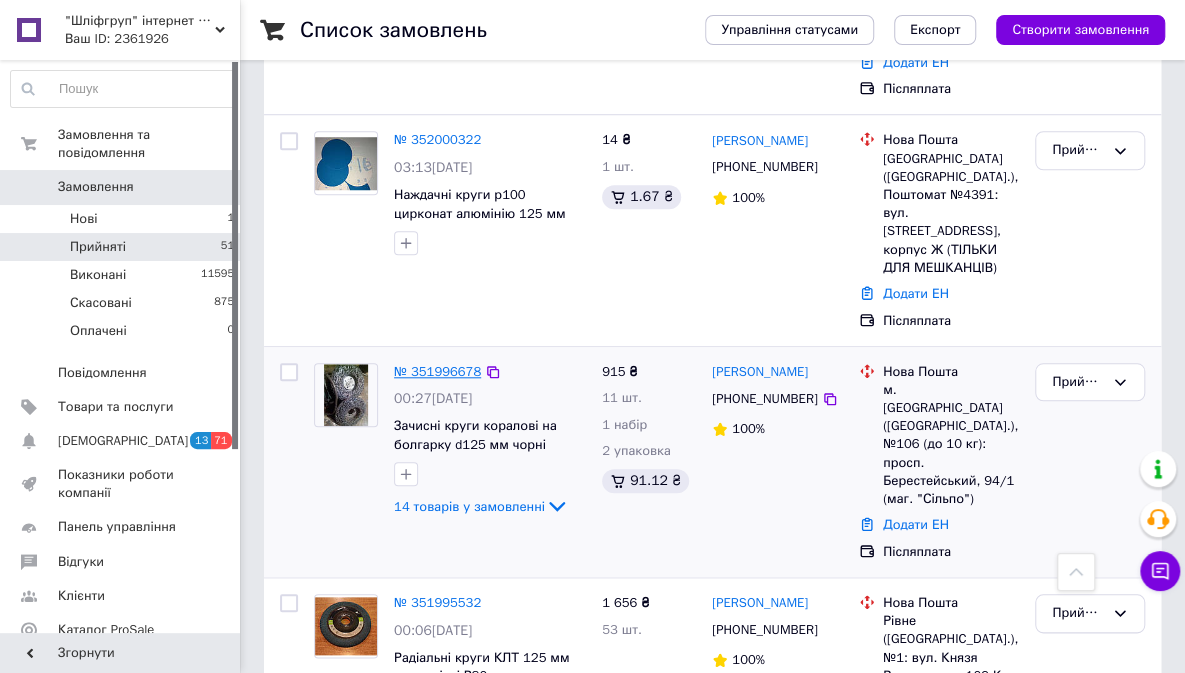 click on "№ 351996678" at bounding box center [437, 371] 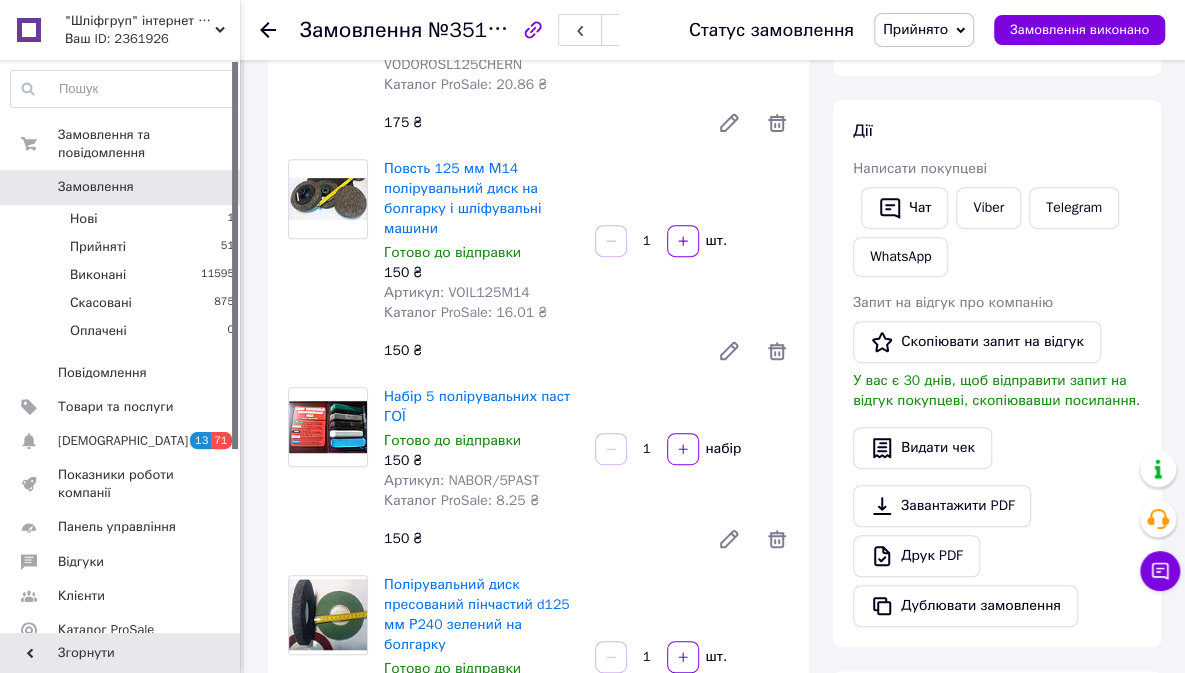 scroll, scrollTop: 0, scrollLeft: 0, axis: both 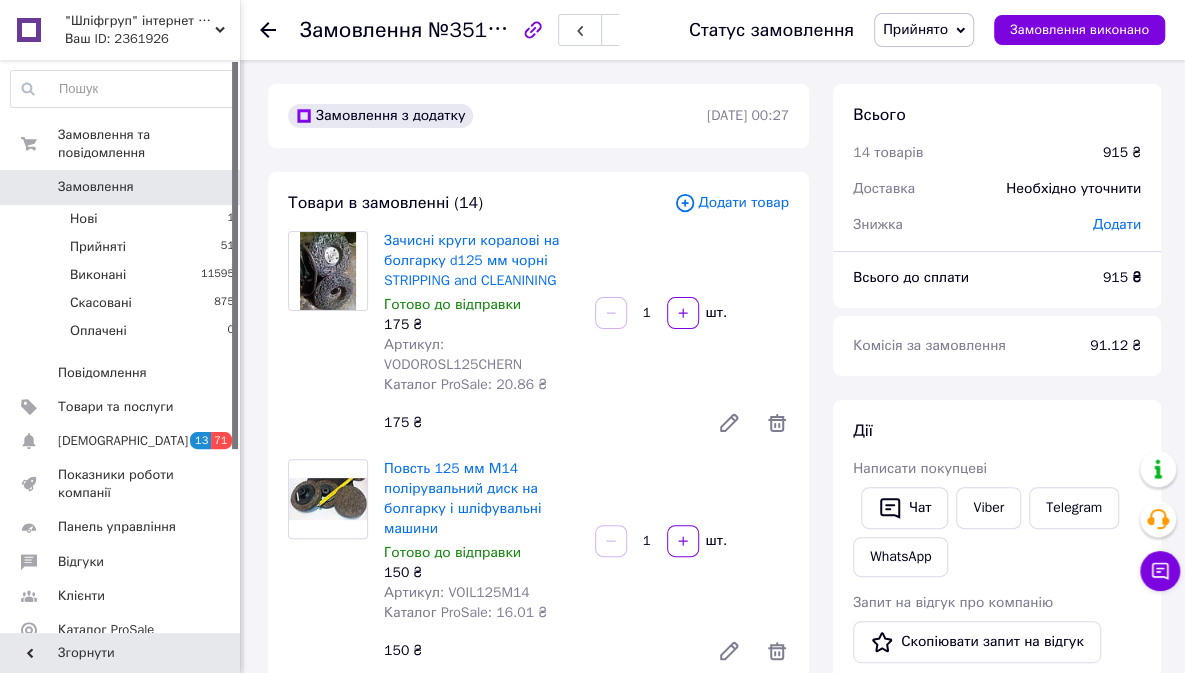 click 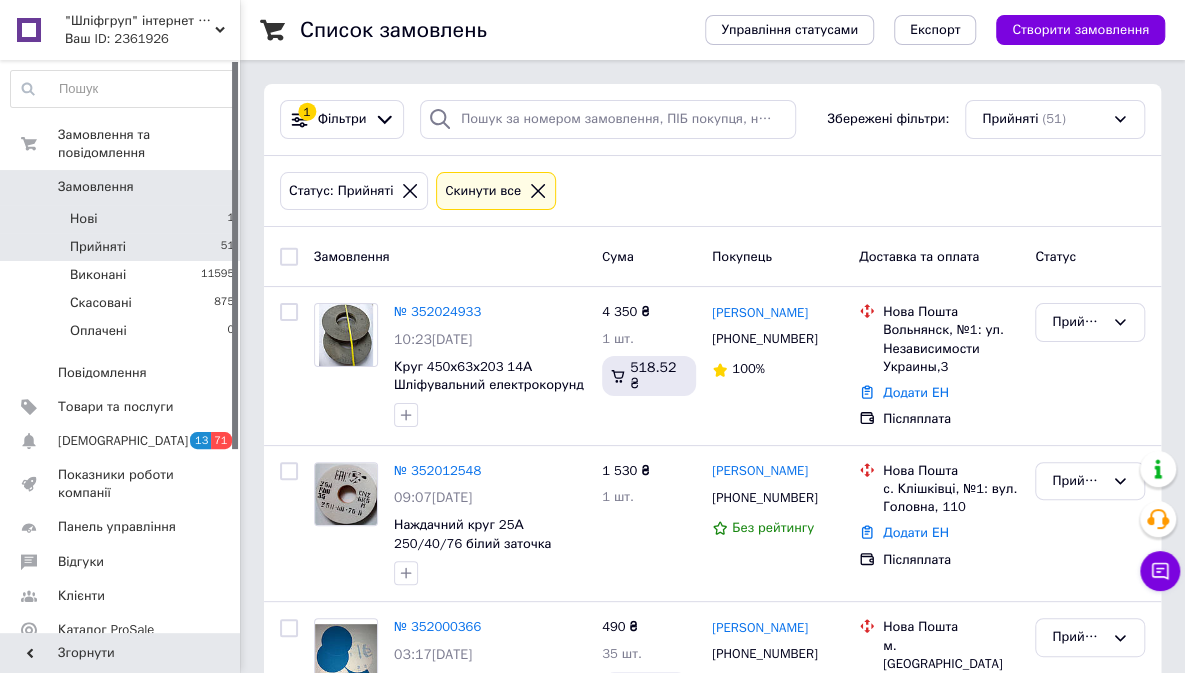 click on "Нові 1" at bounding box center [123, 219] 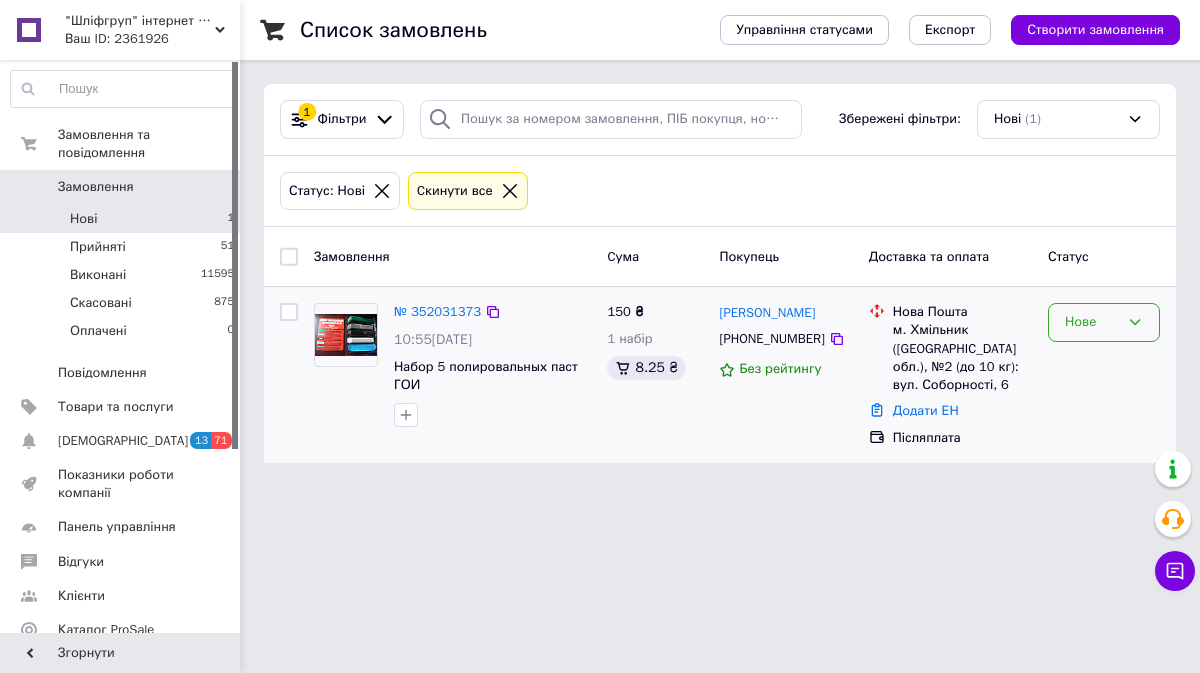 click on "Нове" at bounding box center (1104, 322) 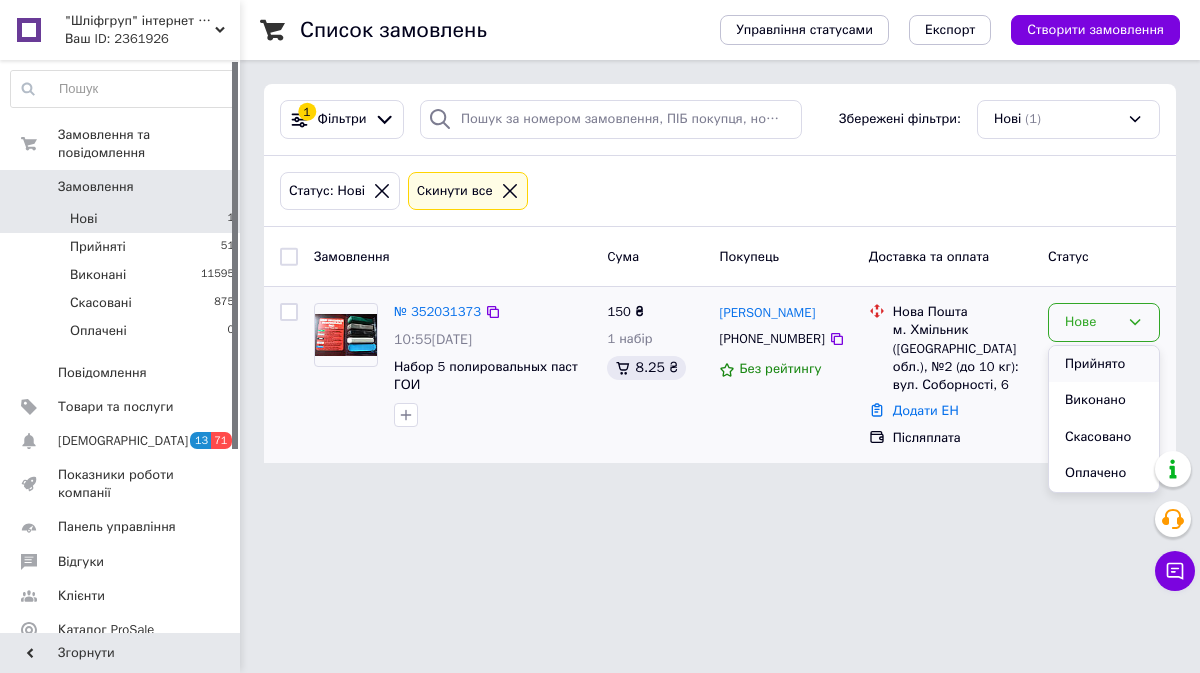 click on "Прийнято" at bounding box center [1104, 364] 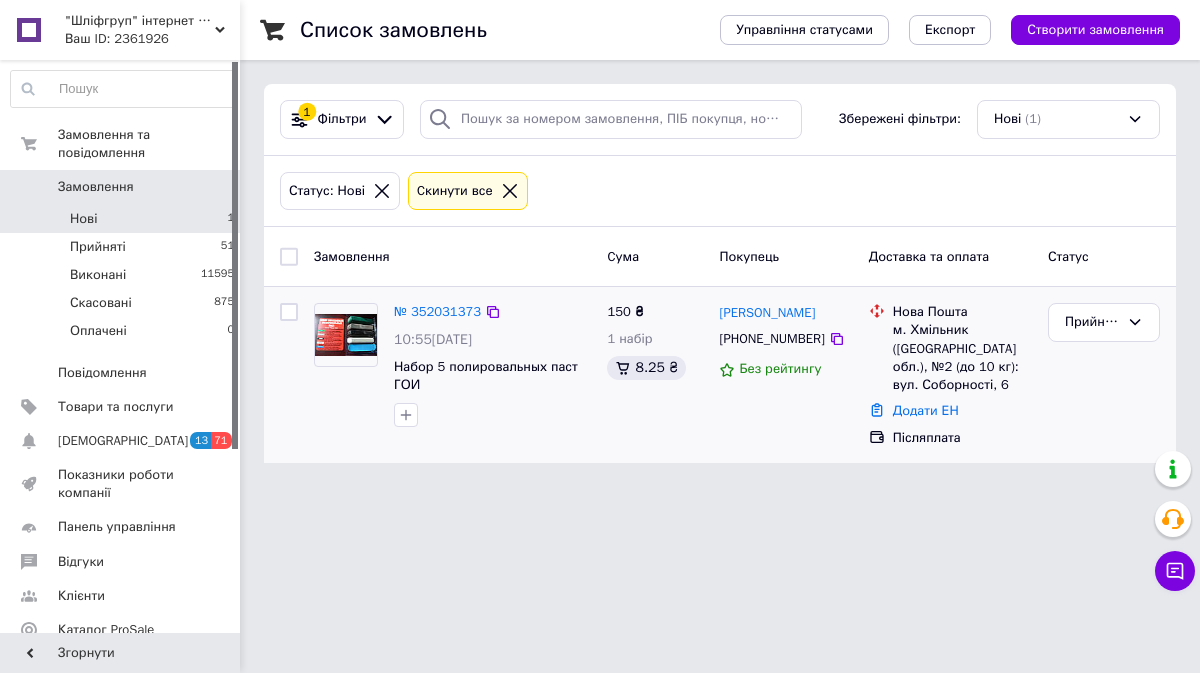 click on "Прийнято" at bounding box center [1104, 375] 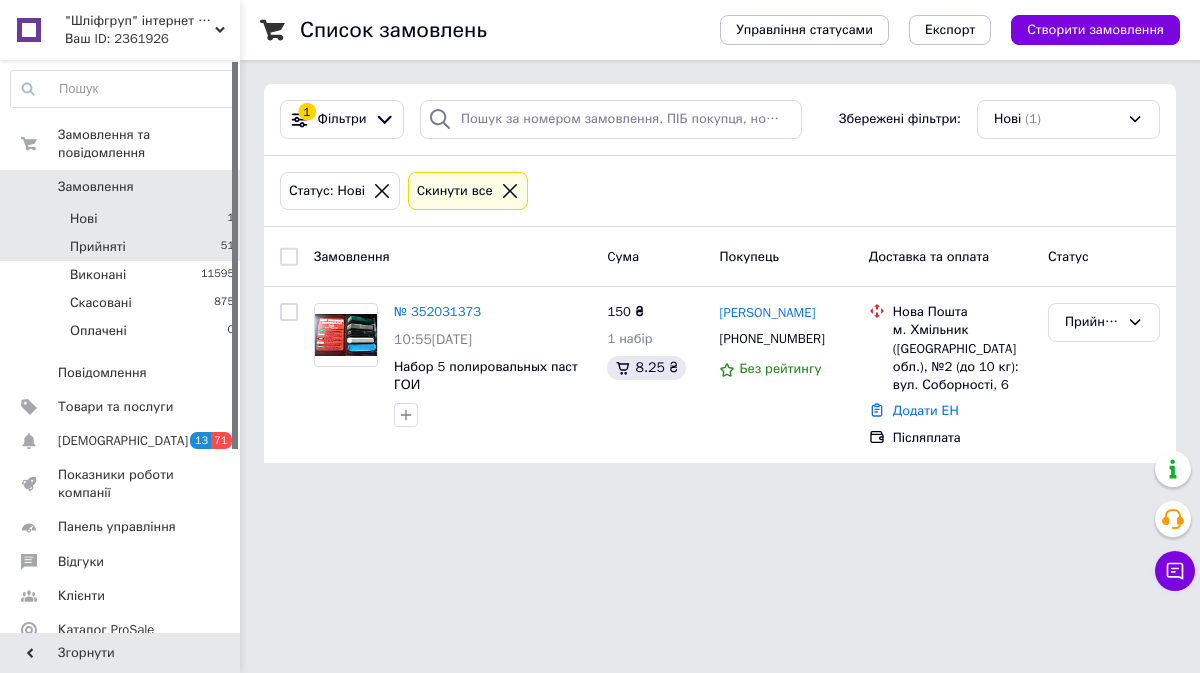 click on "Прийняті 51" at bounding box center [123, 247] 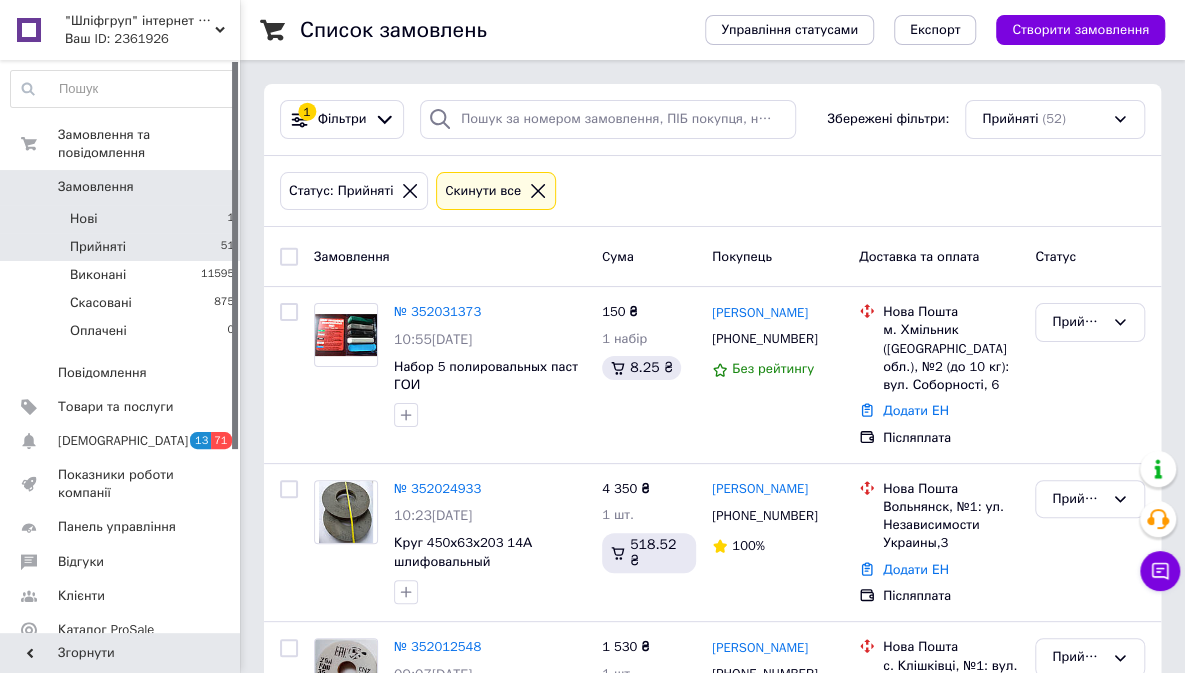 click on "Нові 1" at bounding box center (123, 219) 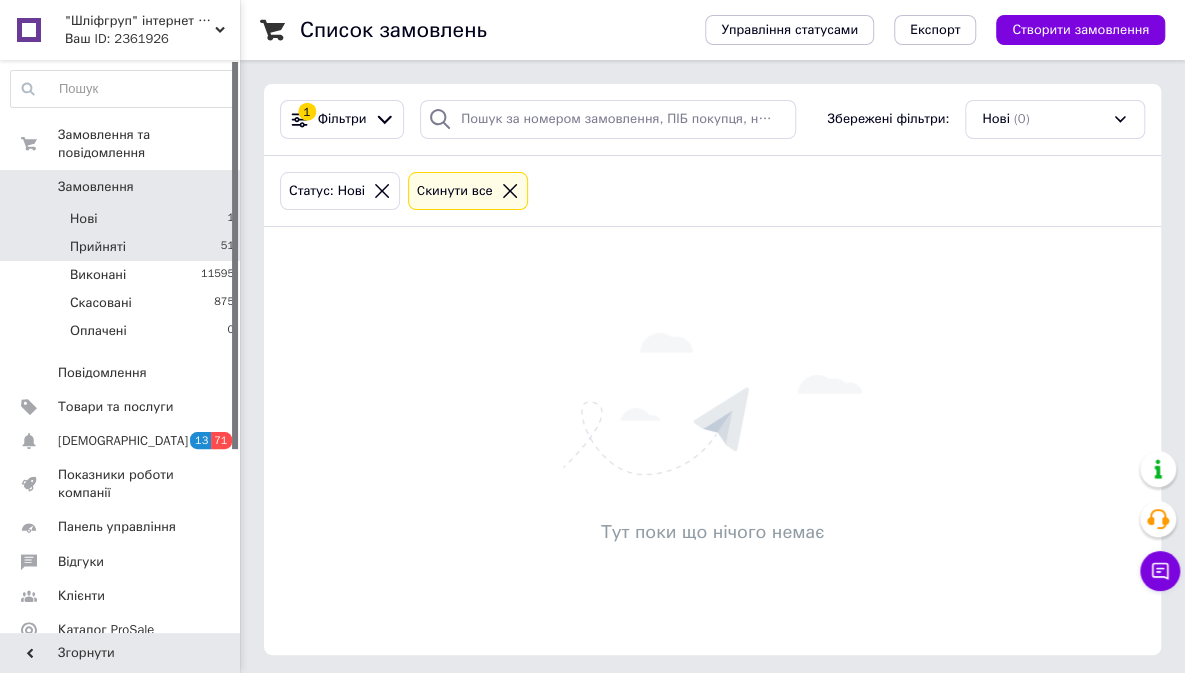 click on "Прийняті 51" at bounding box center (123, 247) 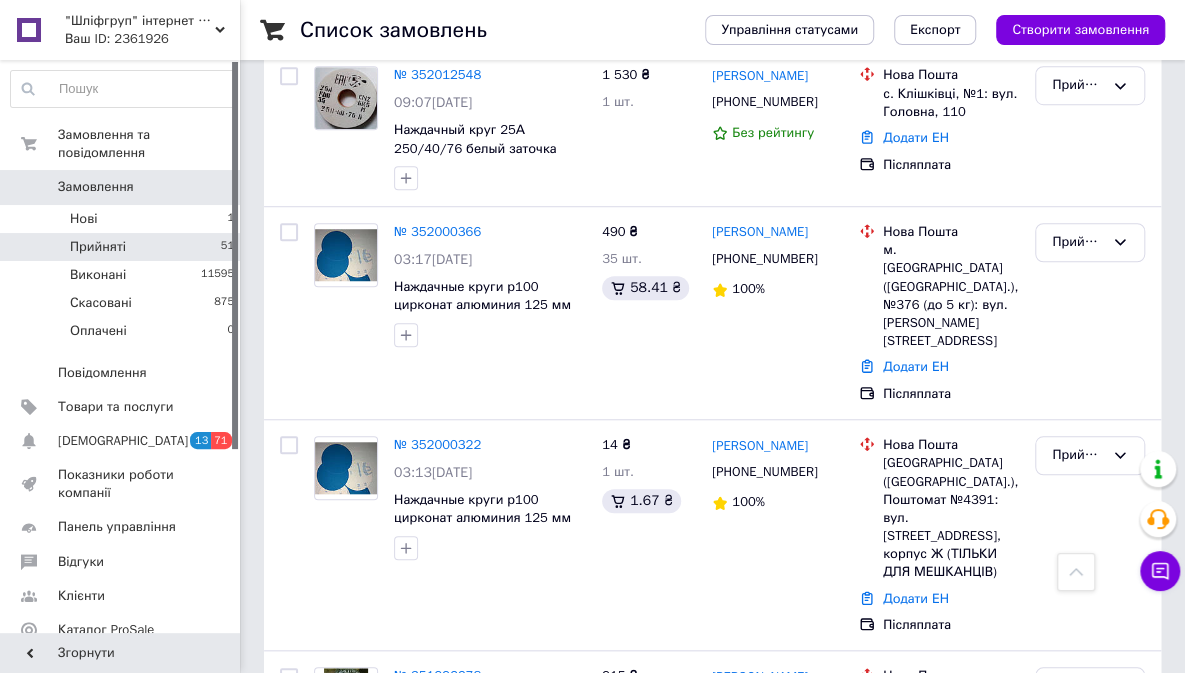 scroll, scrollTop: 600, scrollLeft: 0, axis: vertical 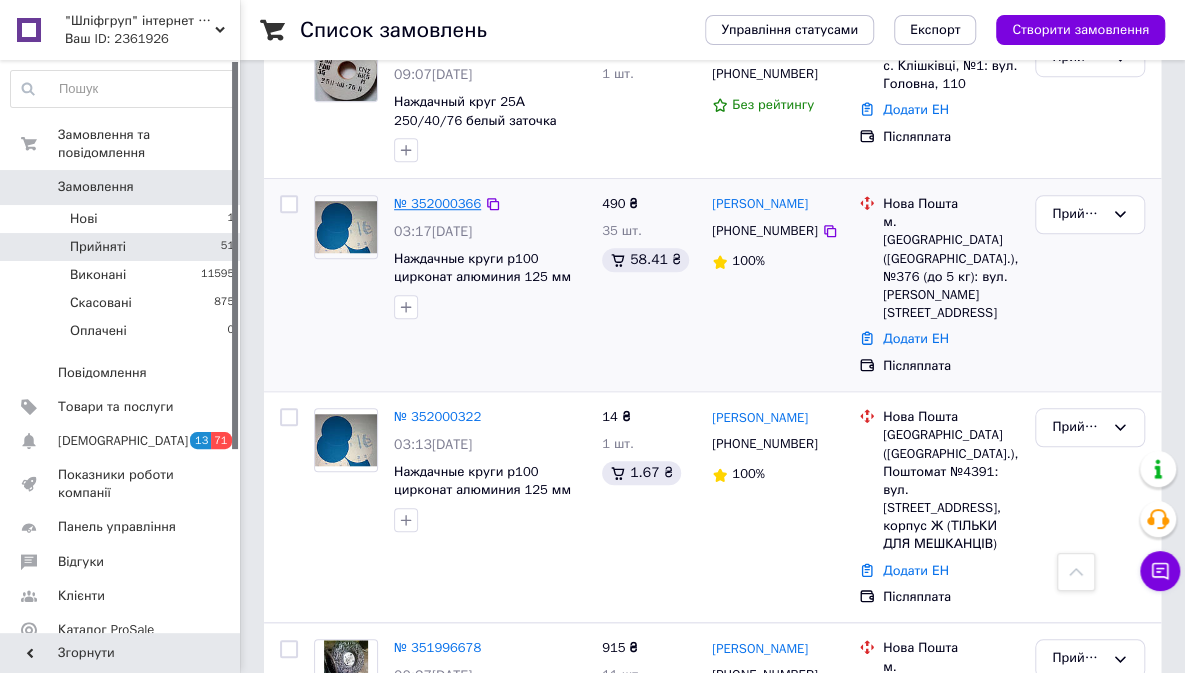 click on "№ 352000366" at bounding box center [437, 203] 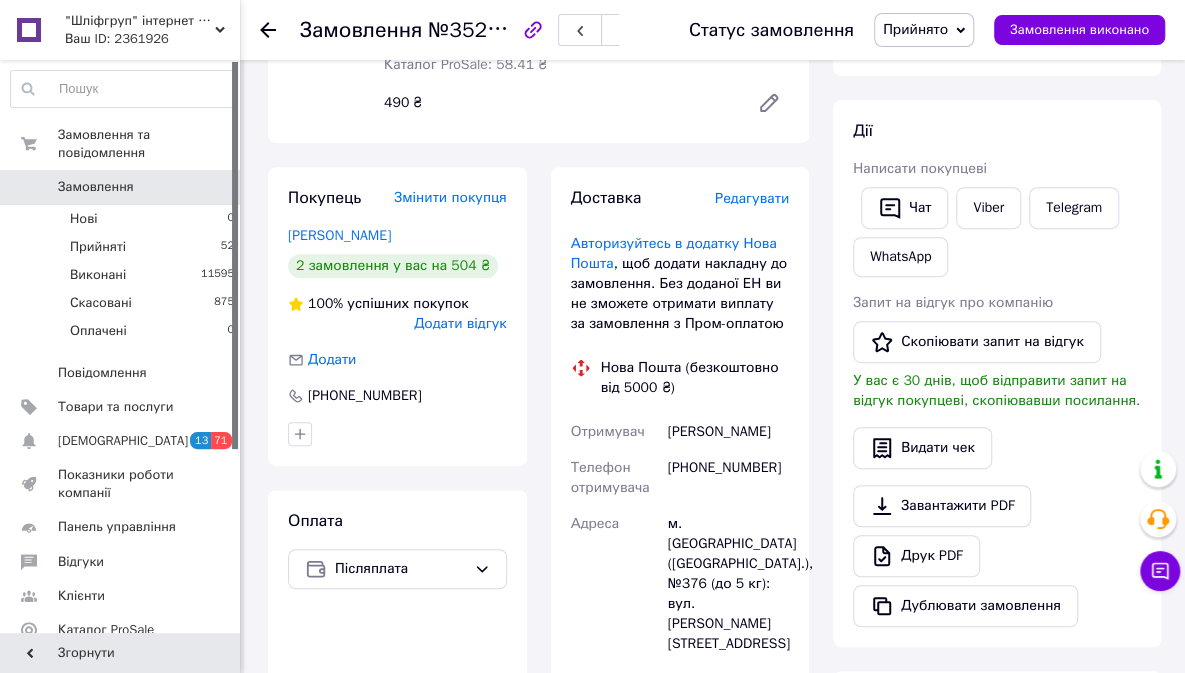 scroll, scrollTop: 0, scrollLeft: 0, axis: both 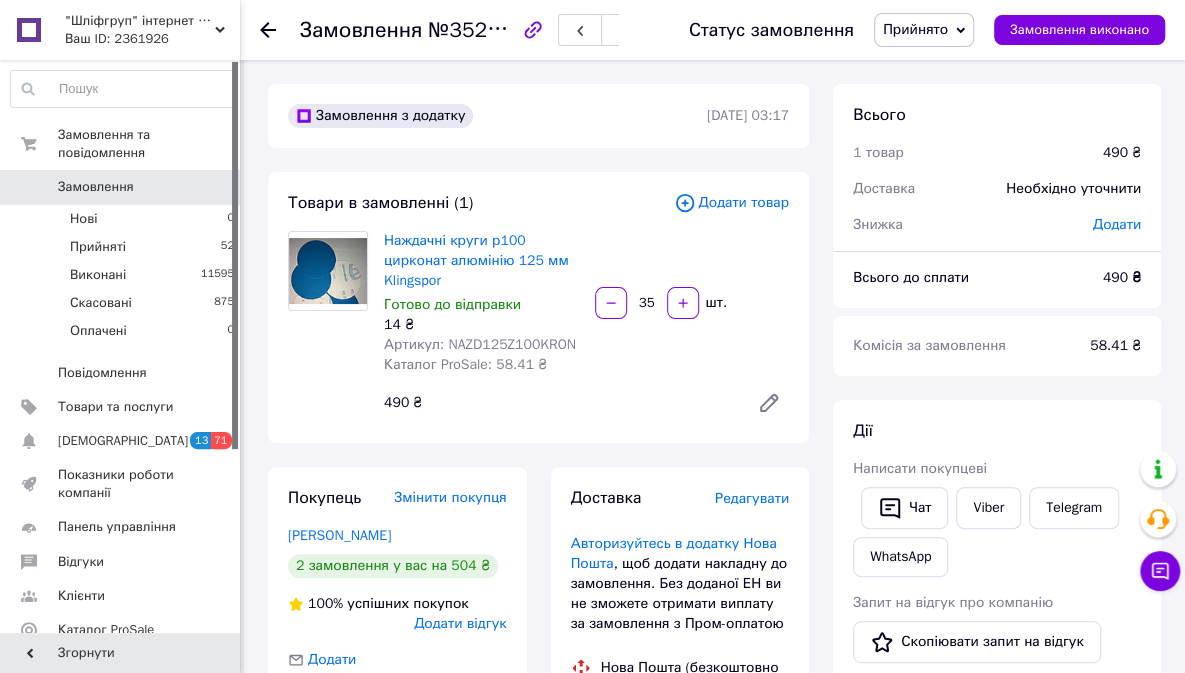 click at bounding box center (268, 30) 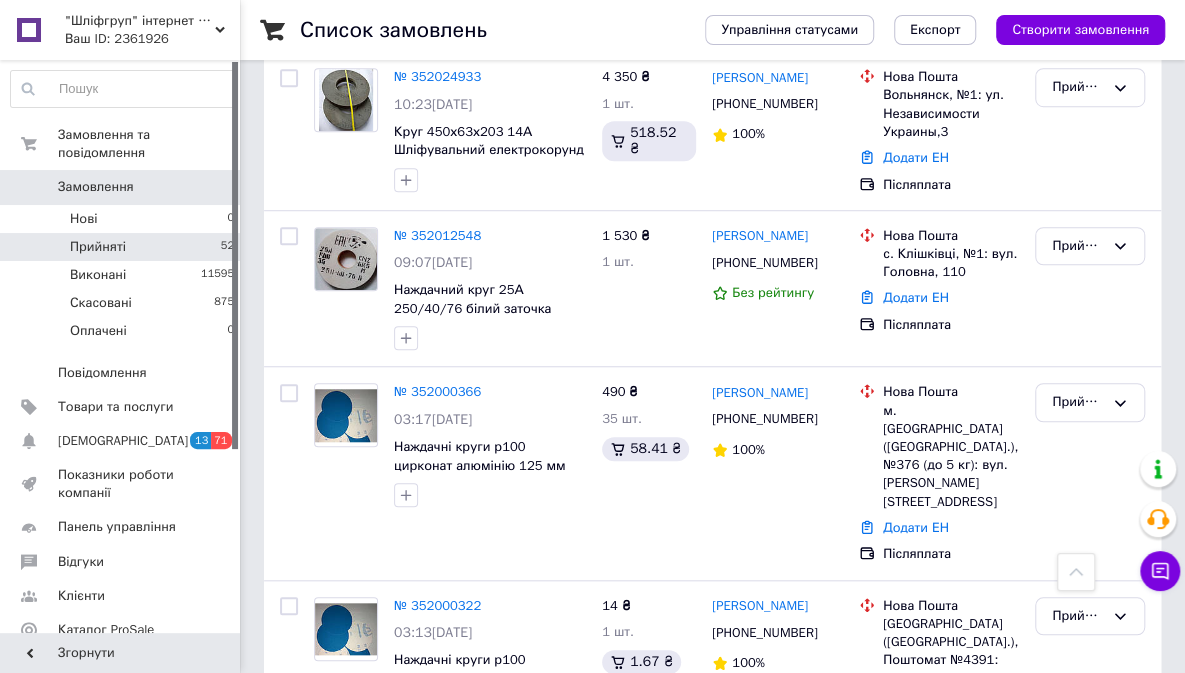 scroll, scrollTop: 700, scrollLeft: 0, axis: vertical 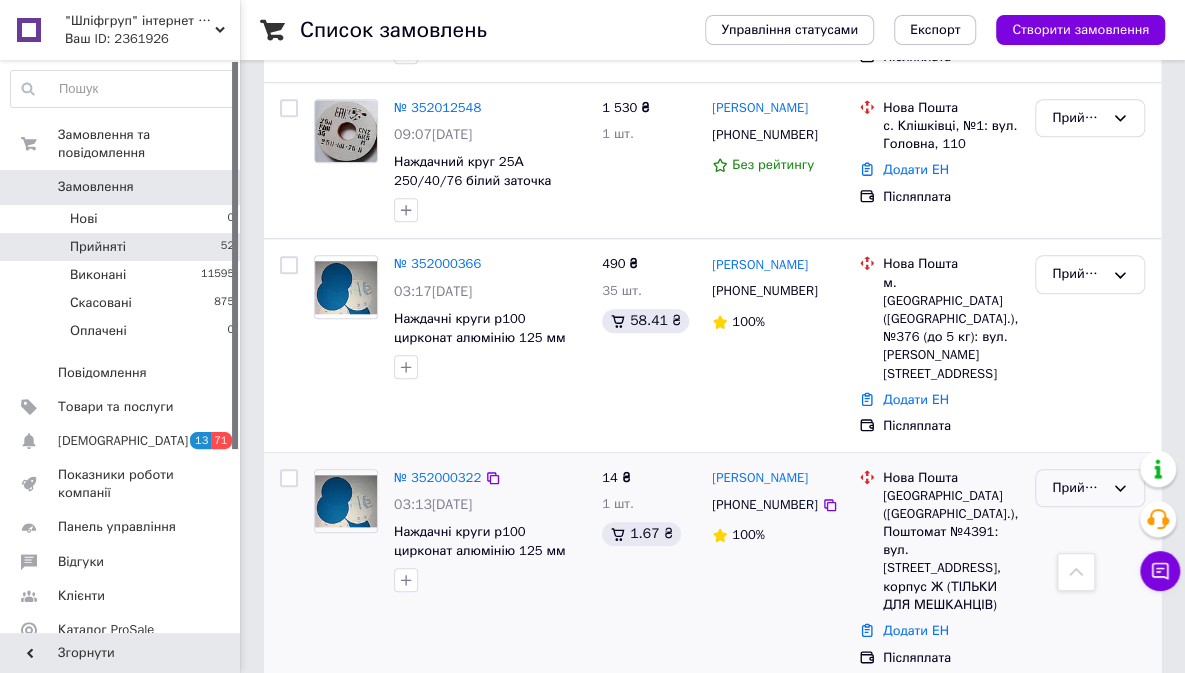 click on "Прийнято" at bounding box center [1078, 488] 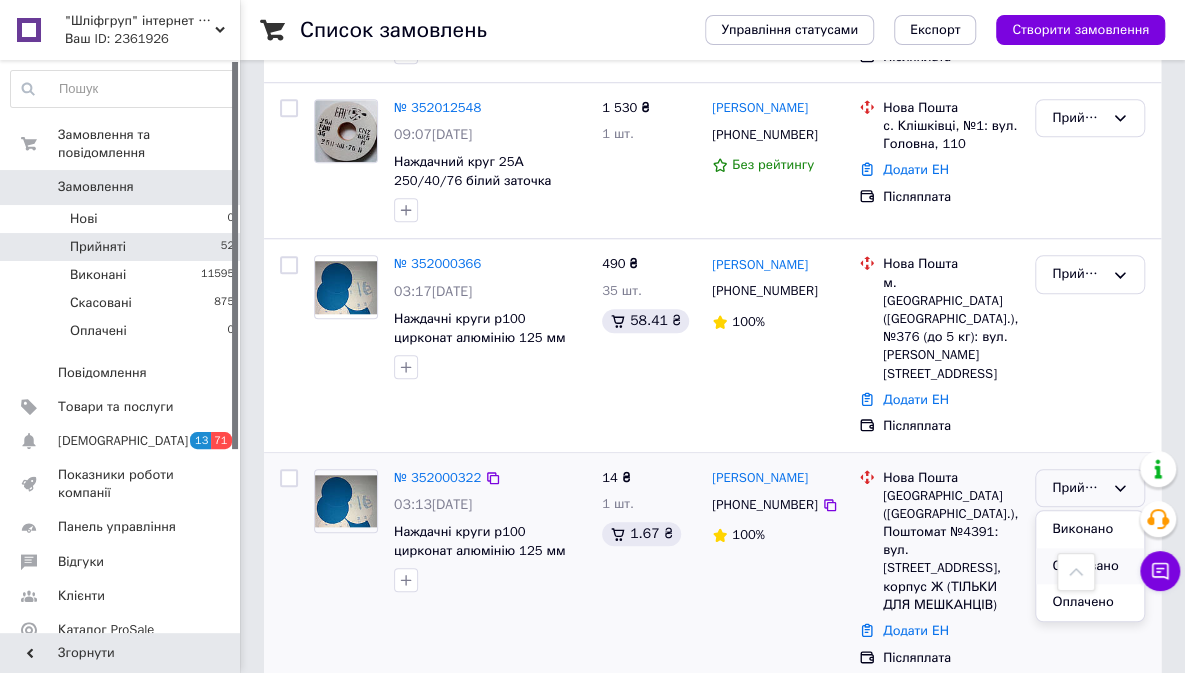 click on "Скасовано" at bounding box center [1090, 566] 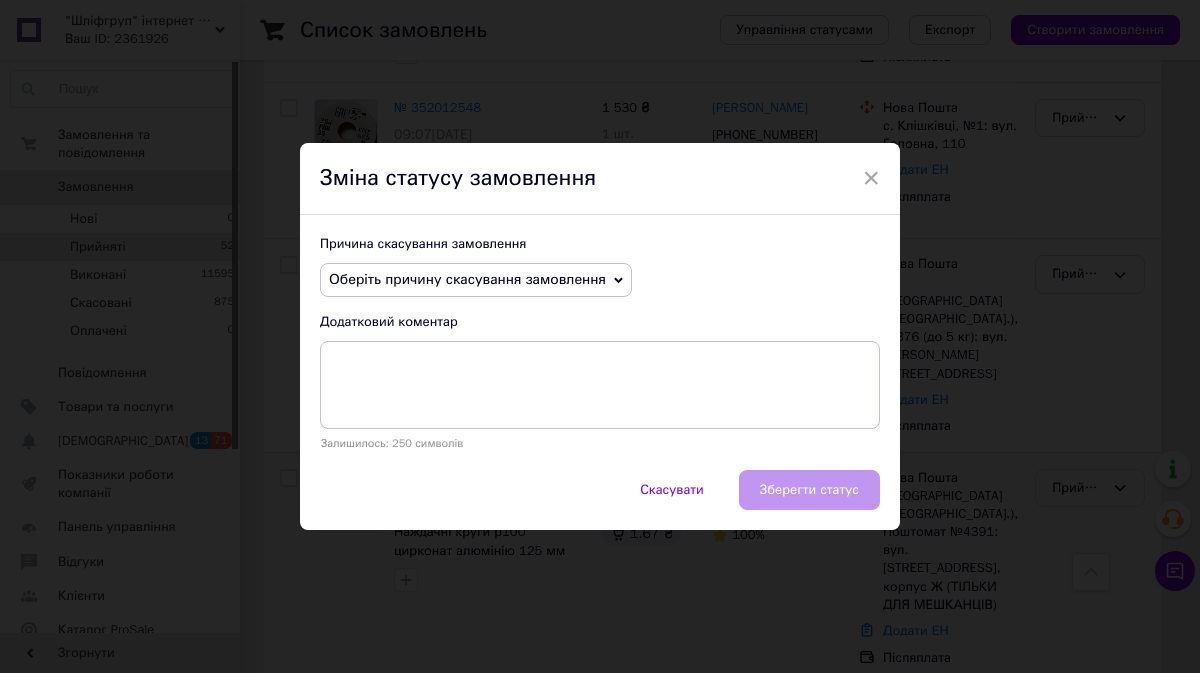click on "Оберіть причину скасування замовлення" at bounding box center [476, 280] 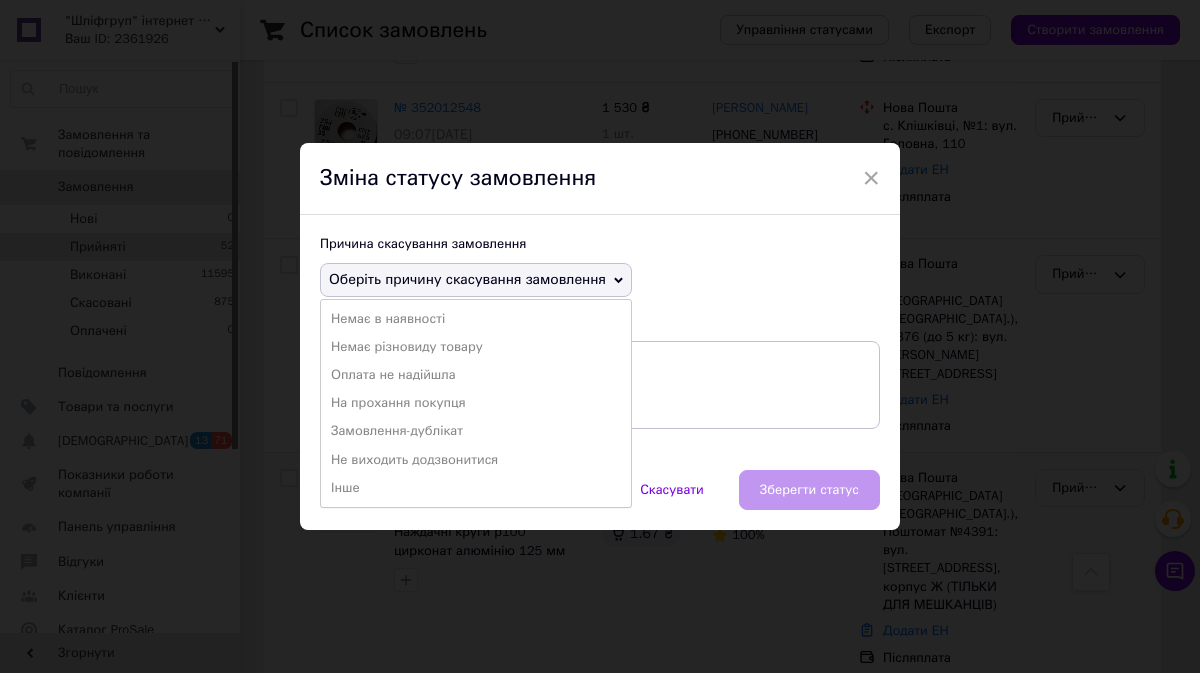 drag, startPoint x: 404, startPoint y: 401, endPoint x: 426, endPoint y: 403, distance: 22.090721 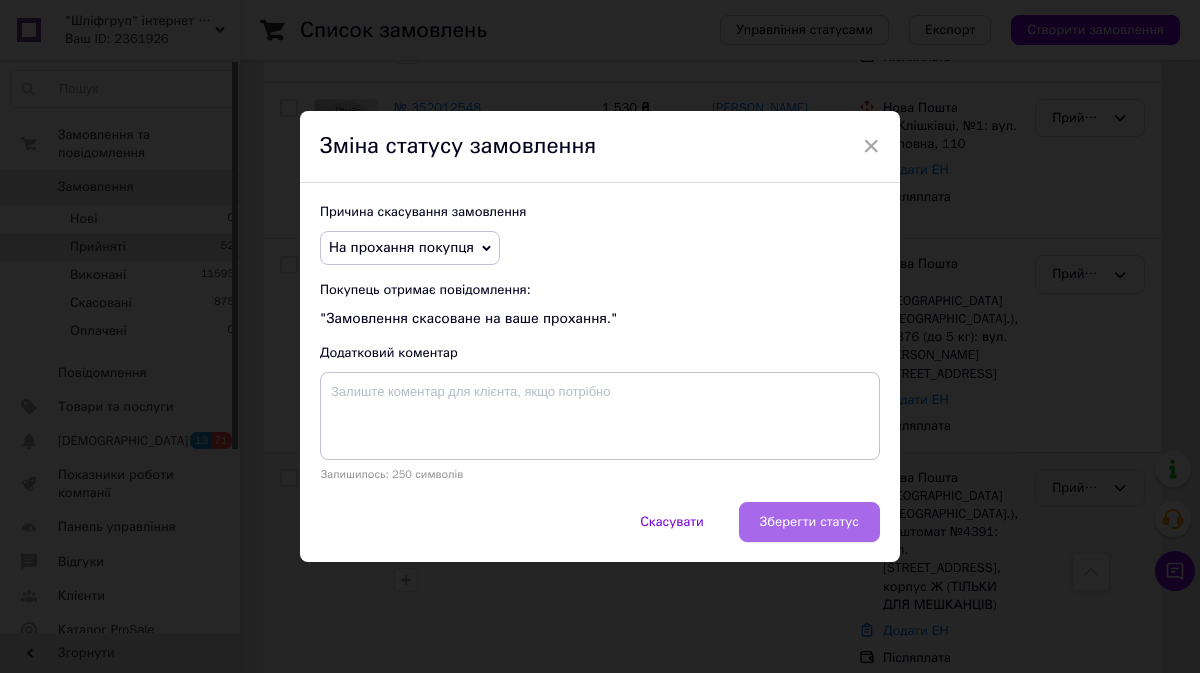 click on "Зберегти статус" at bounding box center [809, 522] 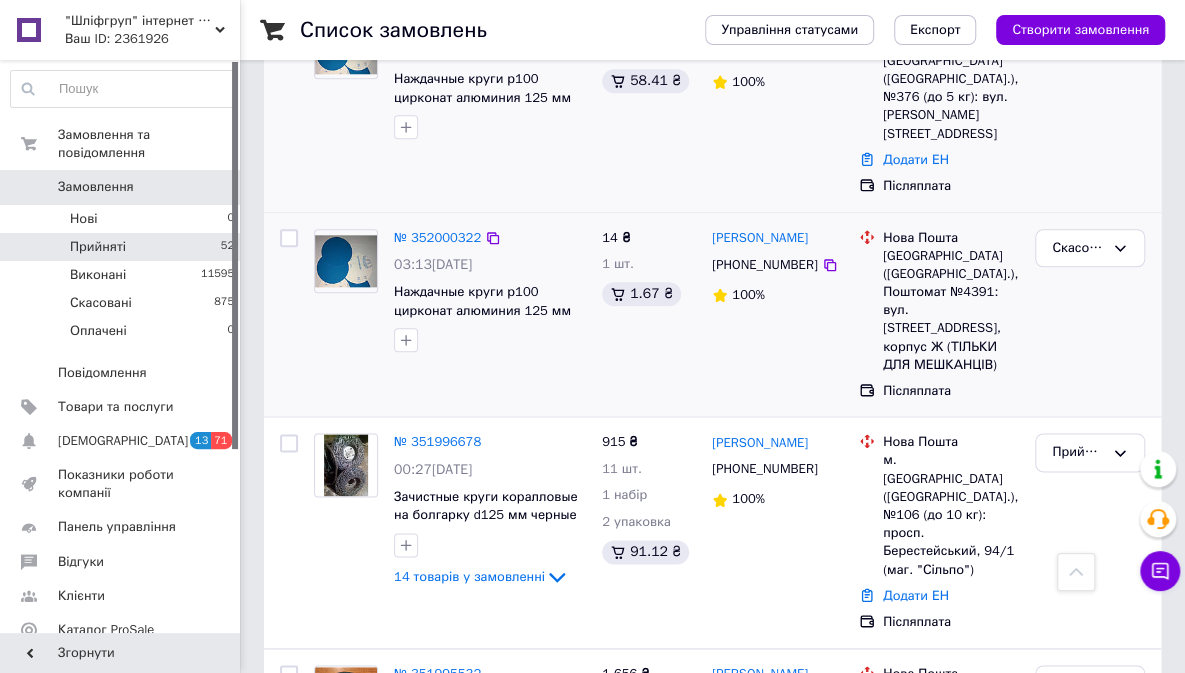 scroll, scrollTop: 1000, scrollLeft: 0, axis: vertical 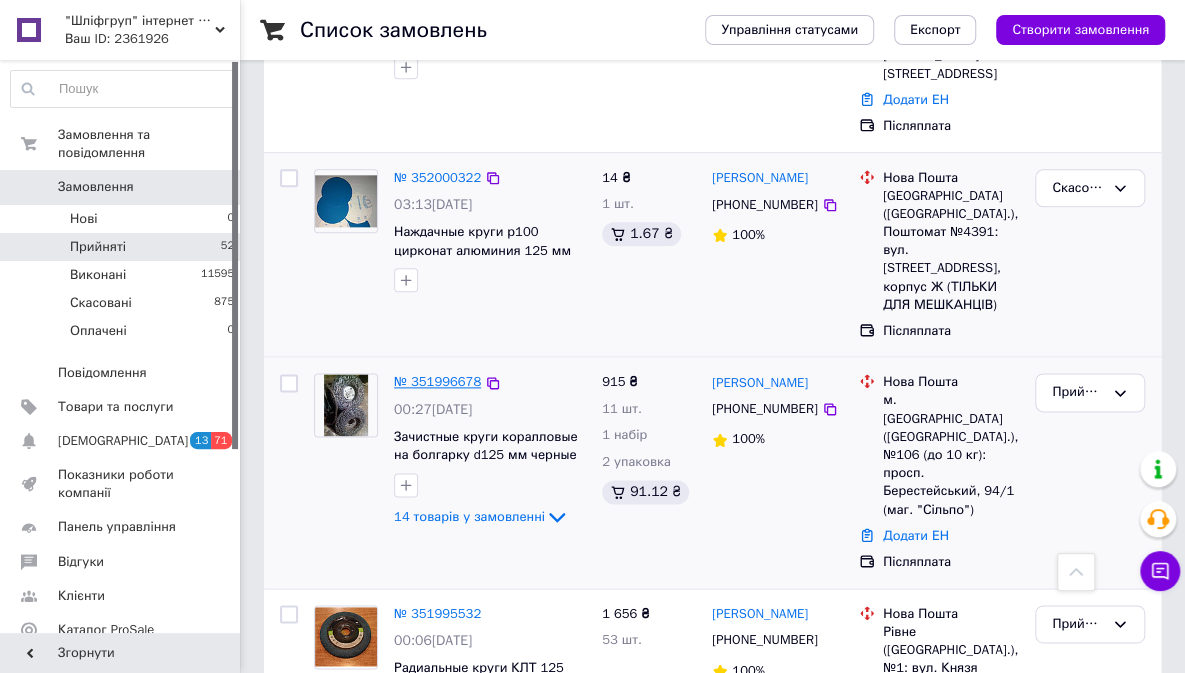 click on "№ 351996678" at bounding box center (437, 381) 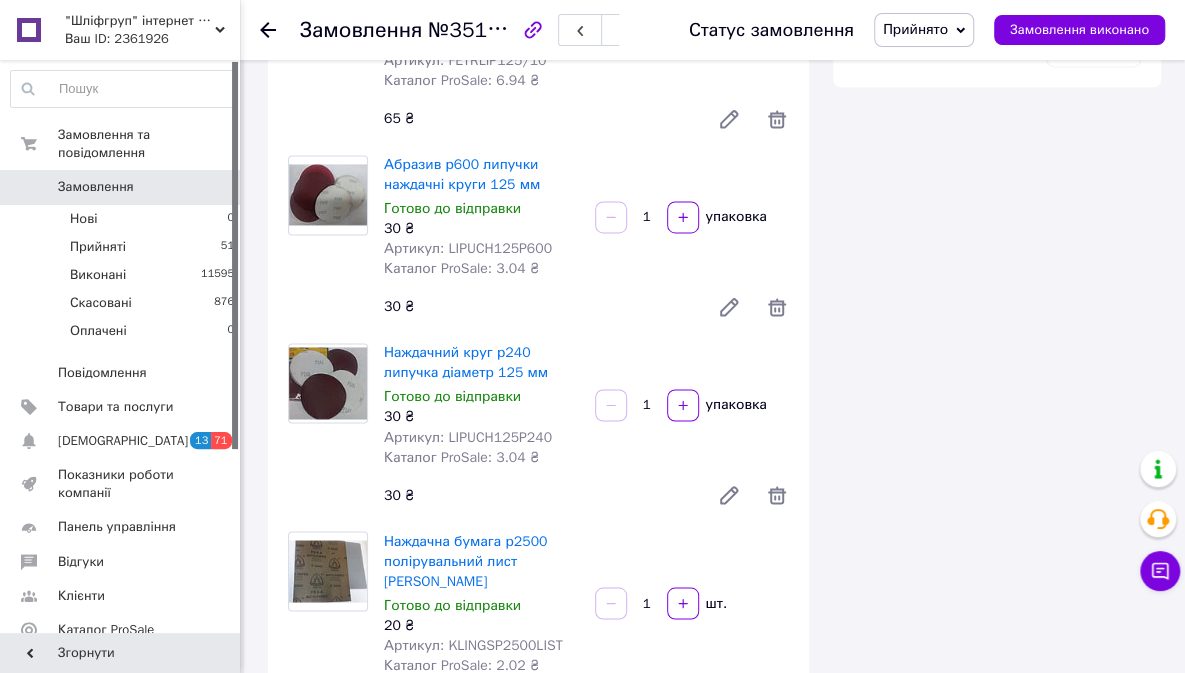 scroll, scrollTop: 1300, scrollLeft: 0, axis: vertical 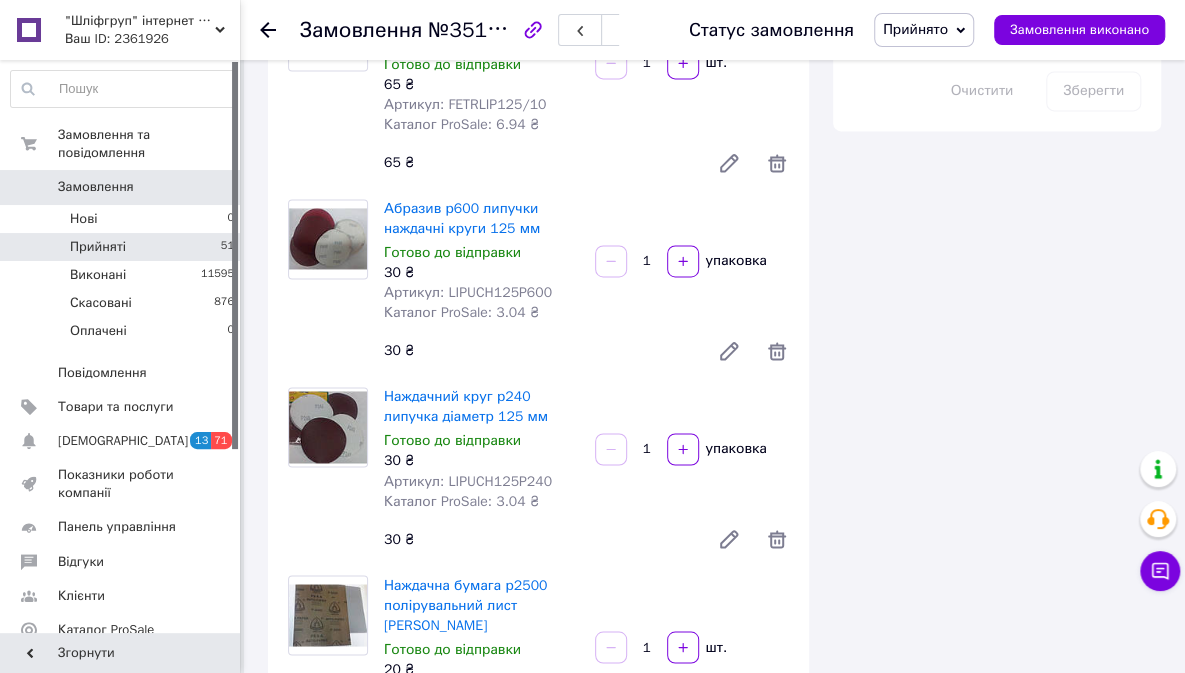 click on "Прийняті" at bounding box center (98, 247) 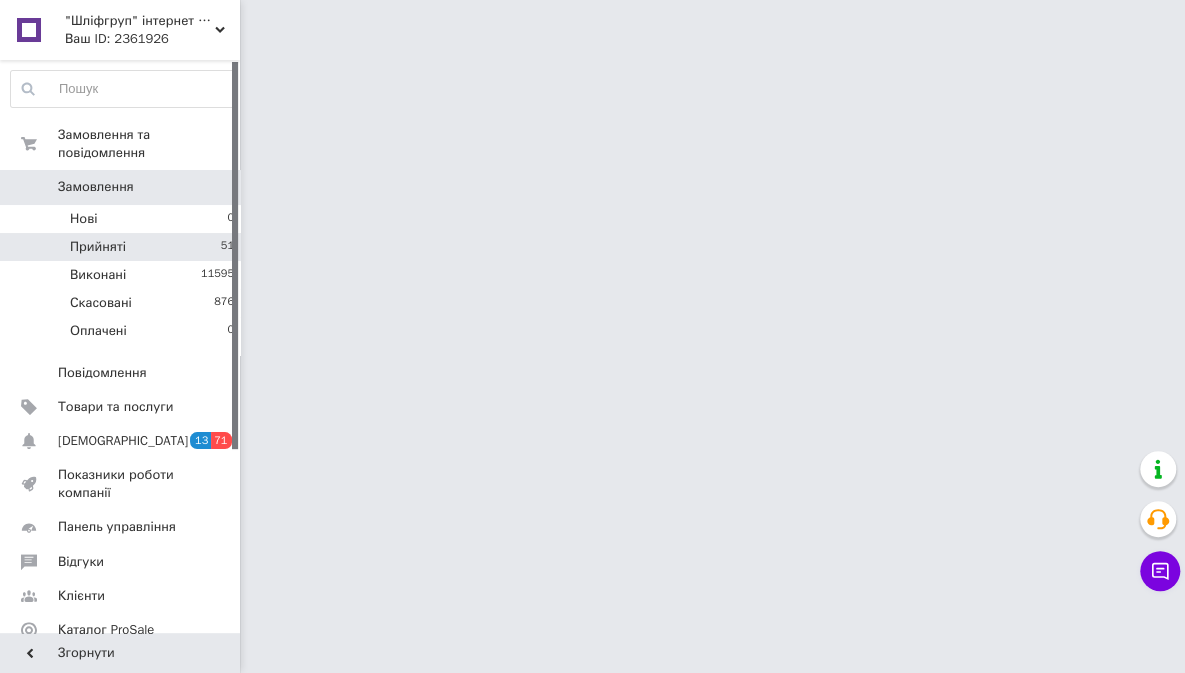 scroll, scrollTop: 0, scrollLeft: 0, axis: both 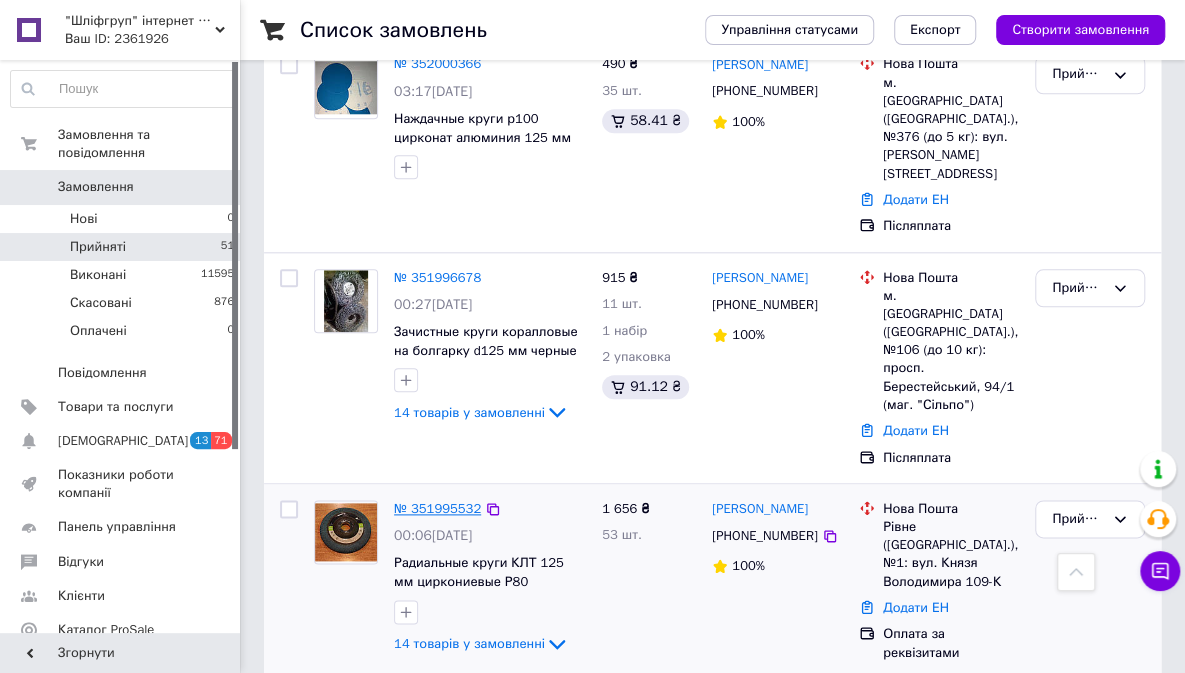 click on "№ 351995532" at bounding box center [437, 508] 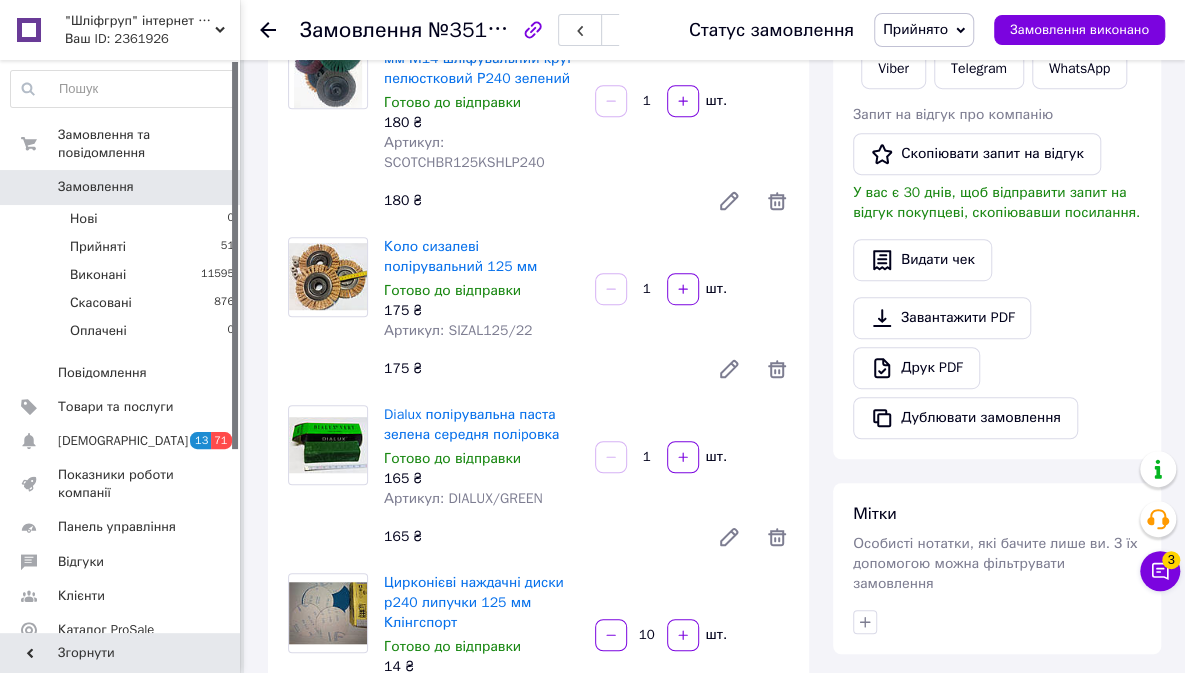 scroll, scrollTop: 400, scrollLeft: 0, axis: vertical 